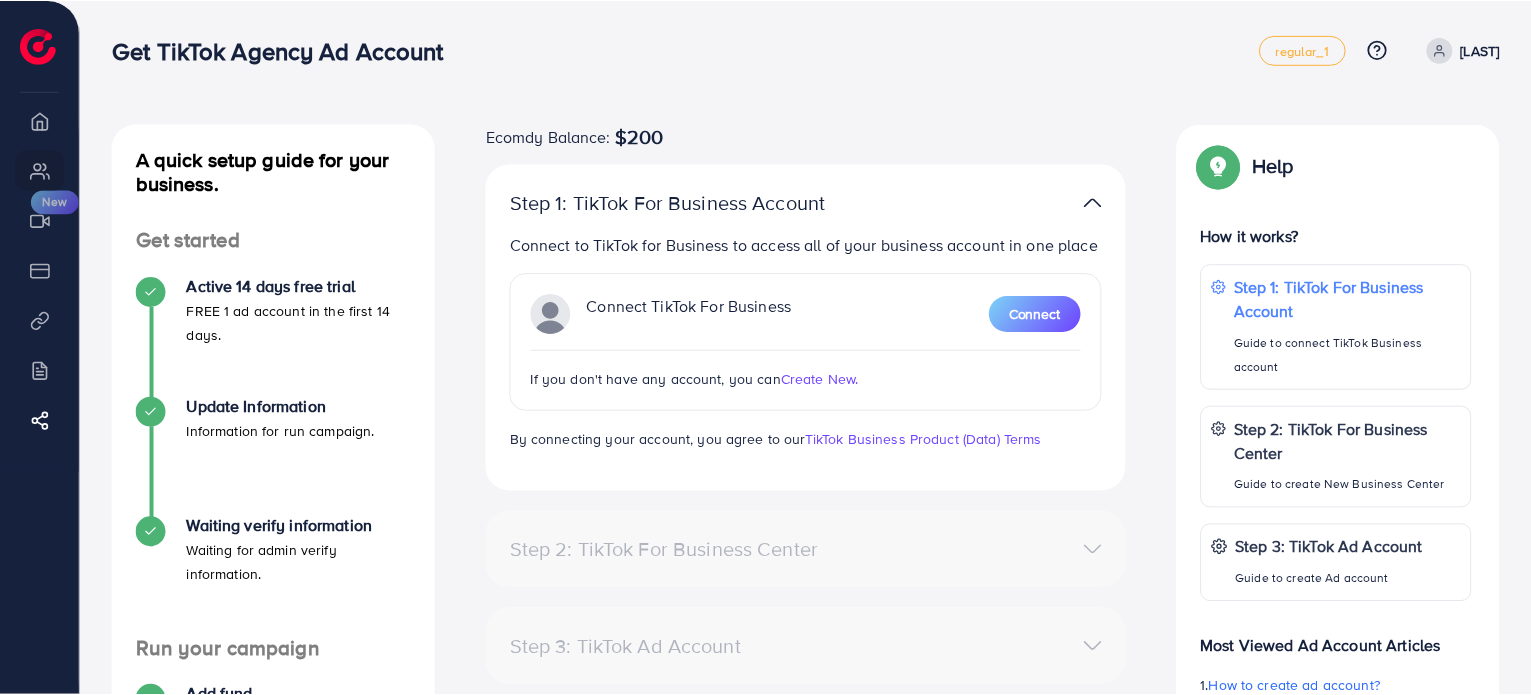 scroll, scrollTop: 0, scrollLeft: 0, axis: both 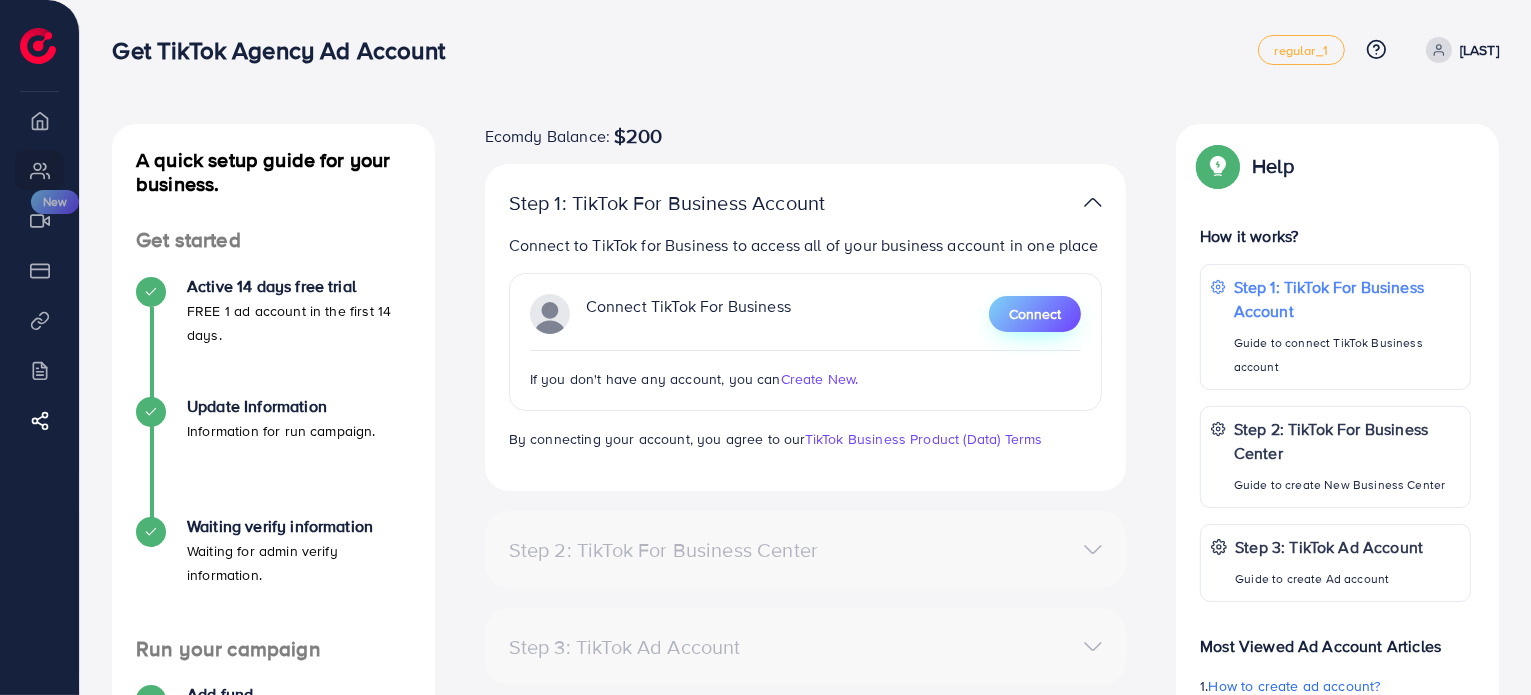 click on "Connect" at bounding box center [1035, 314] 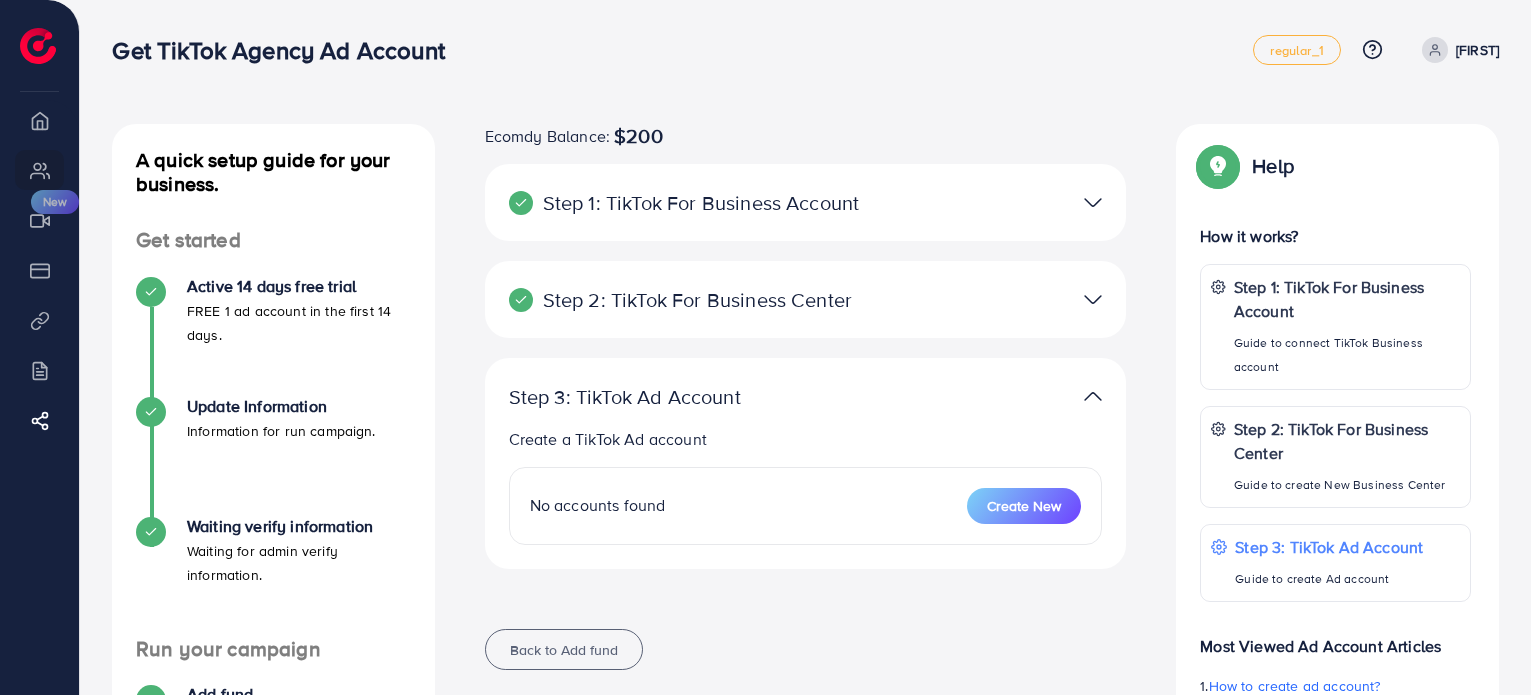 scroll, scrollTop: 0, scrollLeft: 0, axis: both 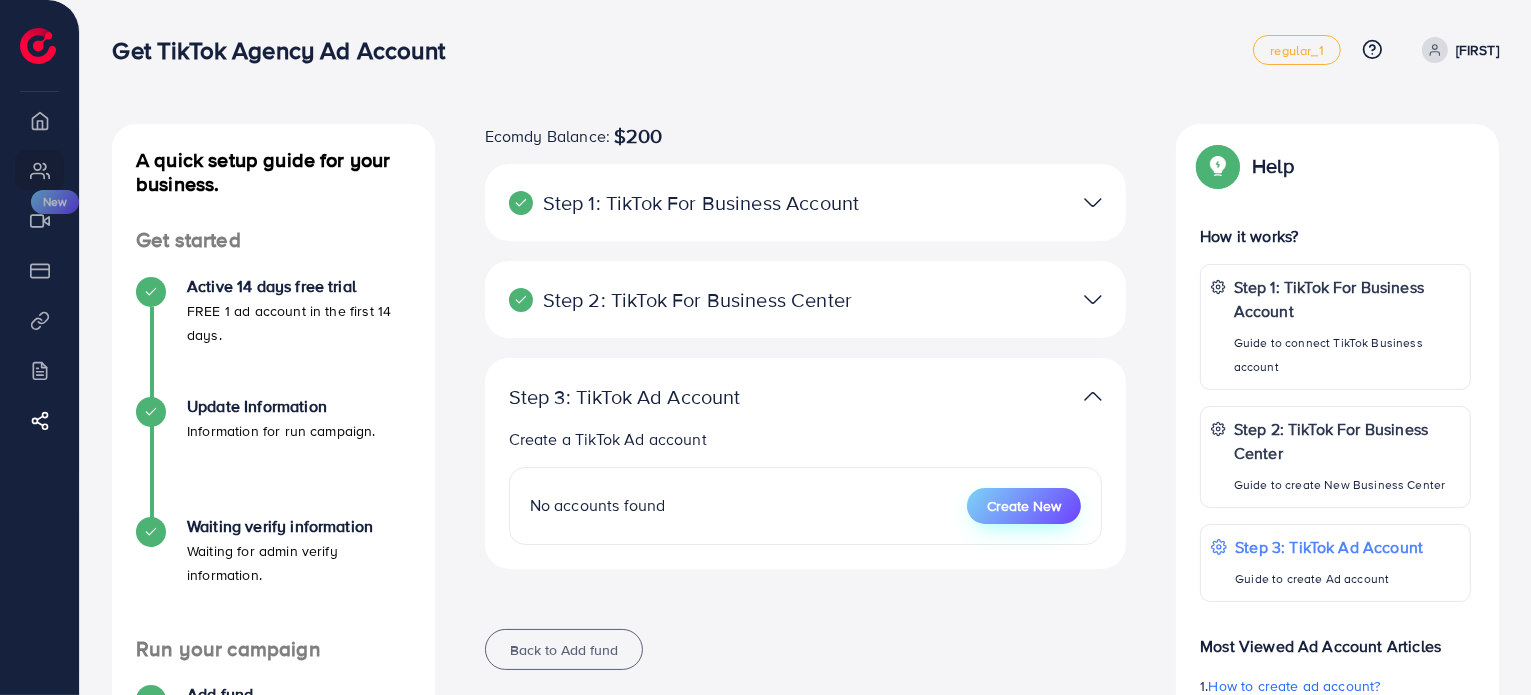 click on "Create New" at bounding box center [1024, 506] 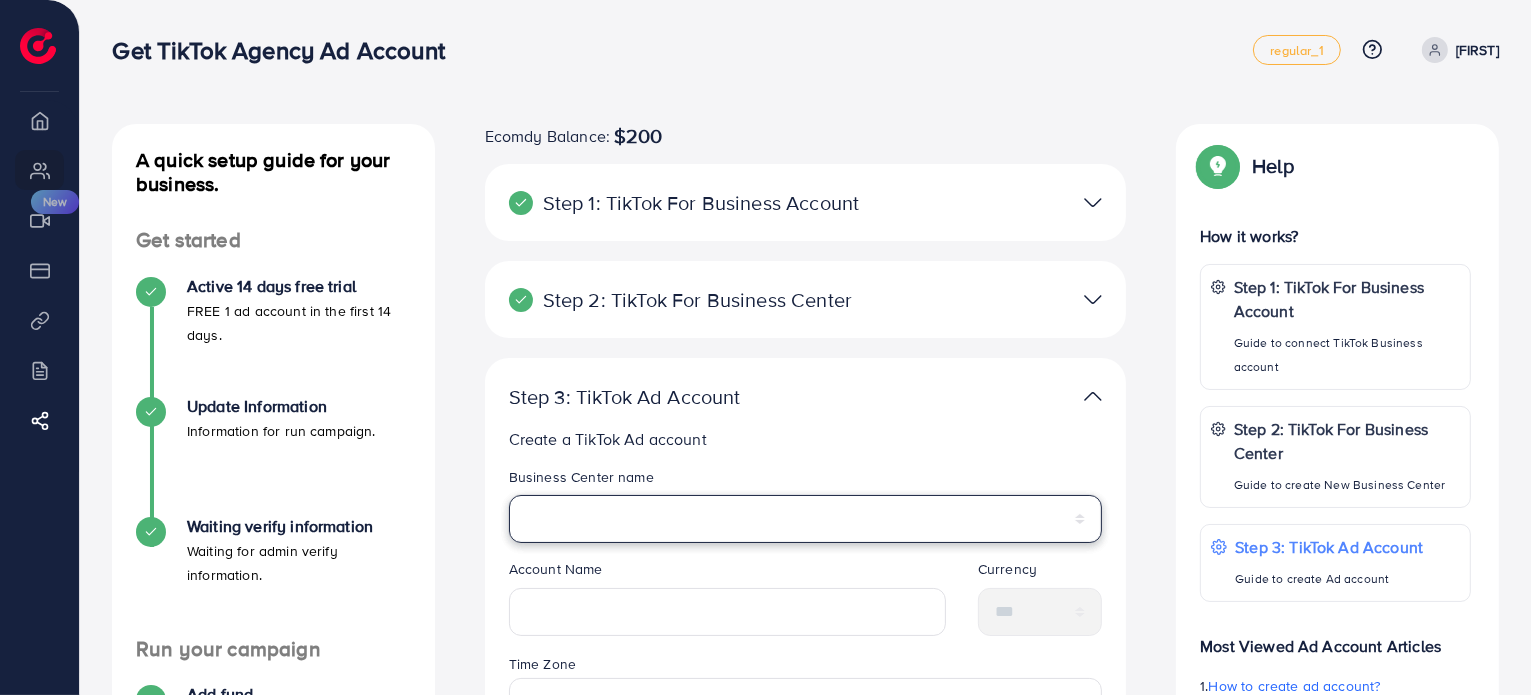click on "******" at bounding box center (806, 519) 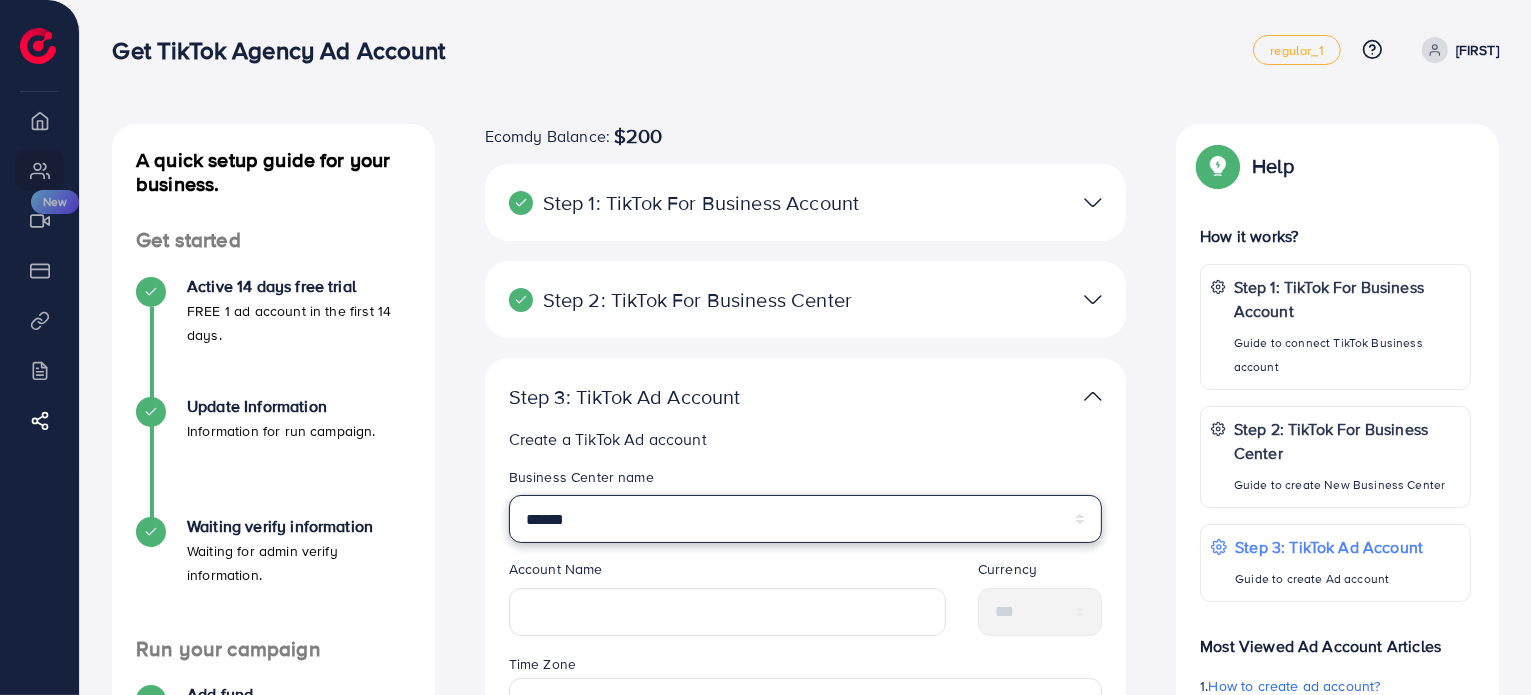 click on "******" at bounding box center (806, 519) 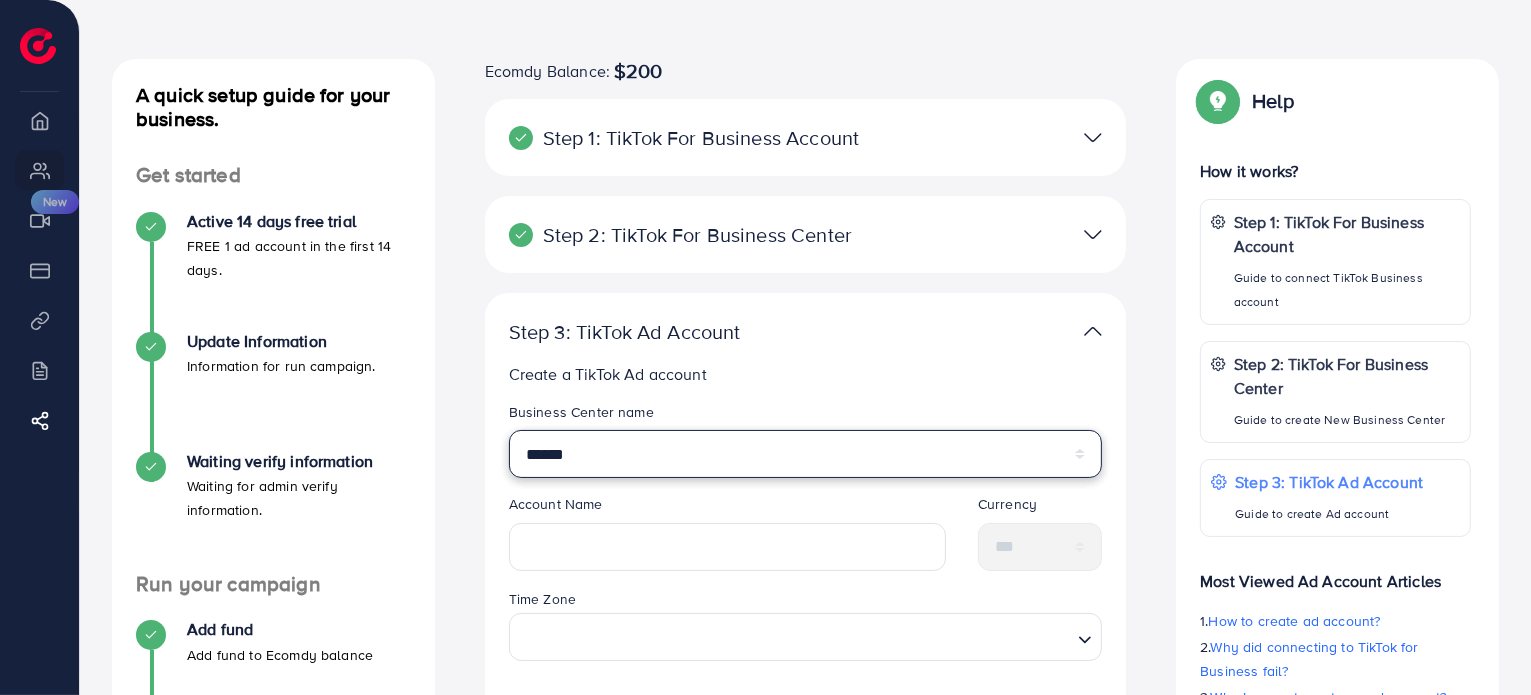 scroll, scrollTop: 100, scrollLeft: 0, axis: vertical 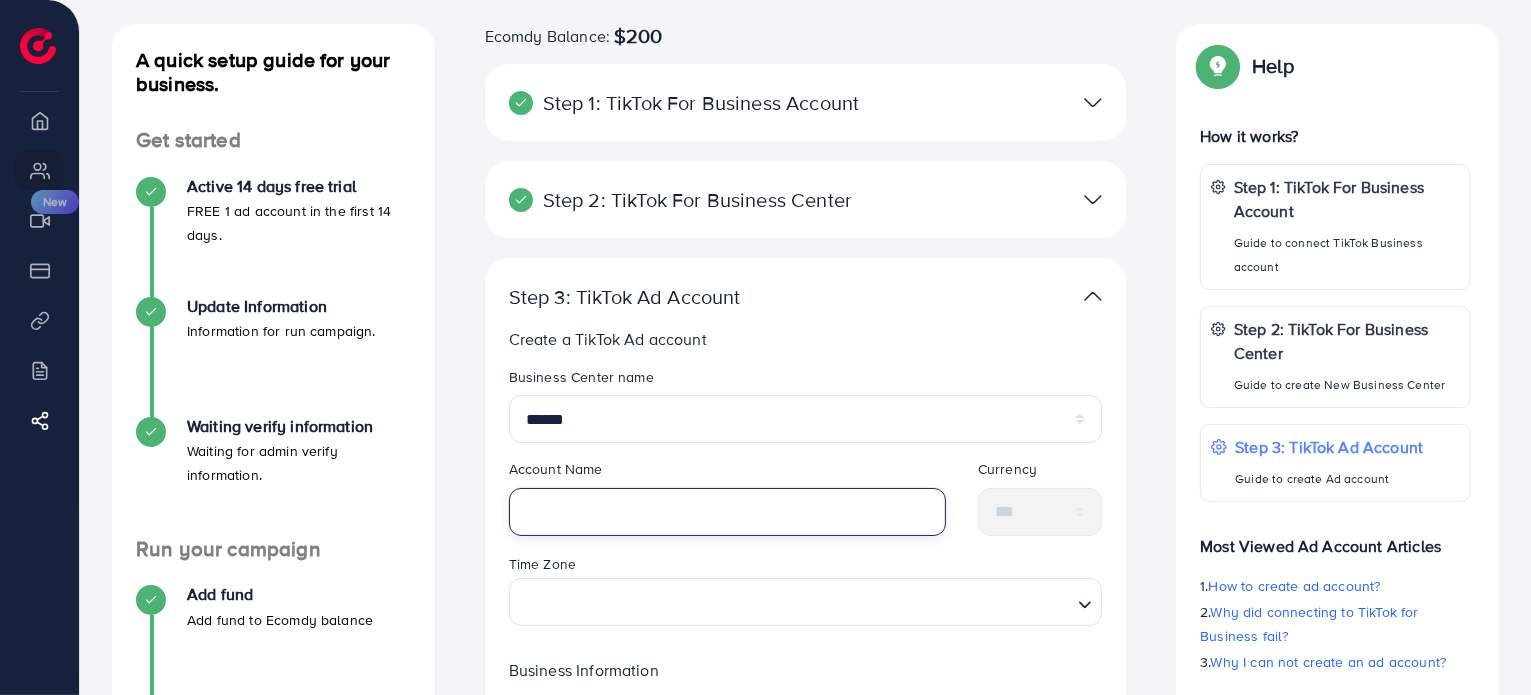 click at bounding box center [727, 512] 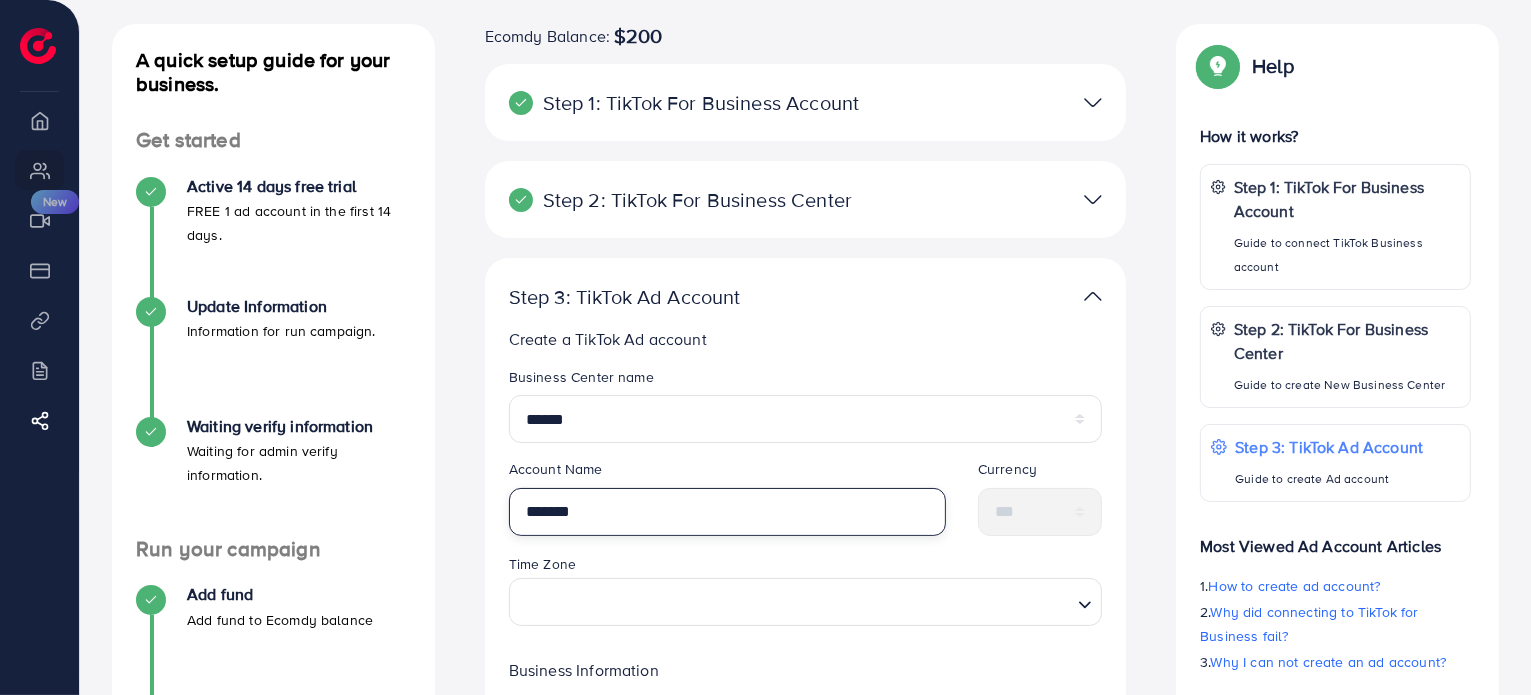 type on "*******" 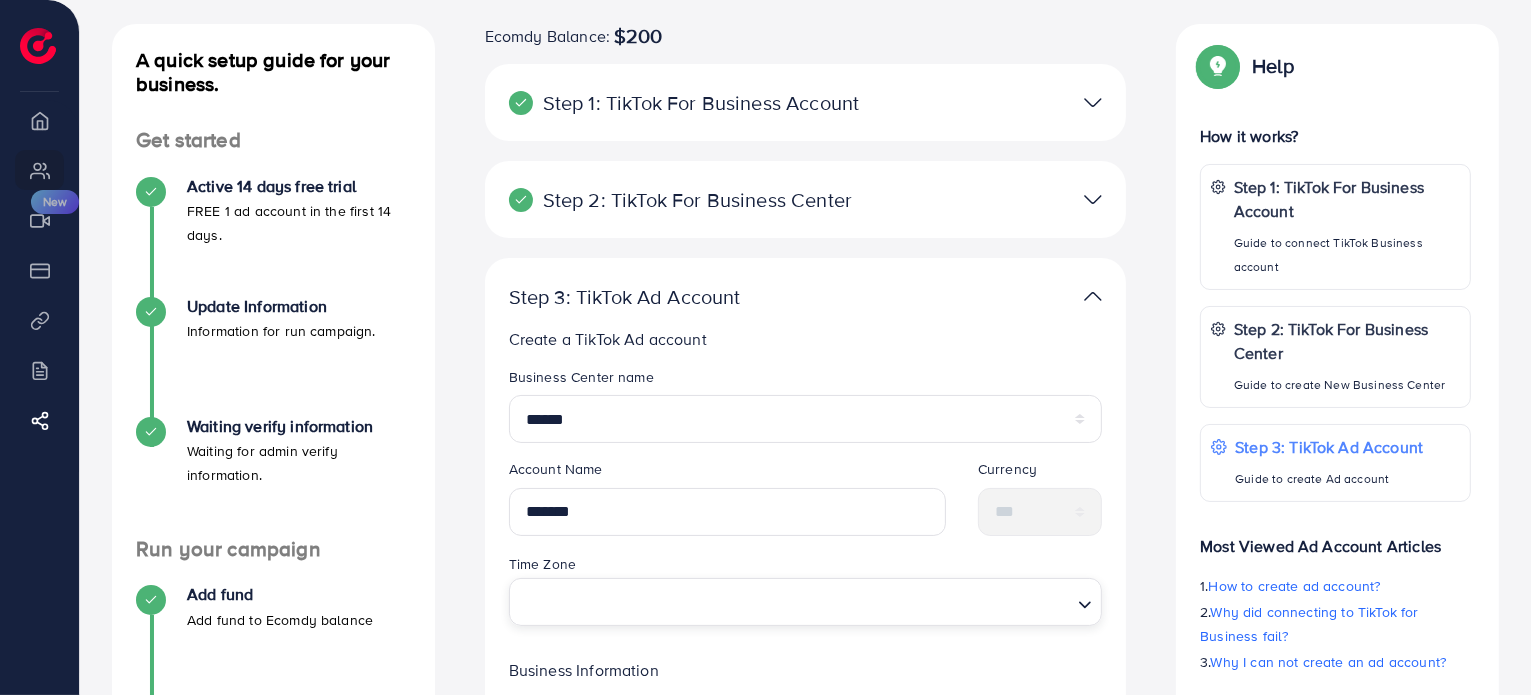 click at bounding box center [794, 602] 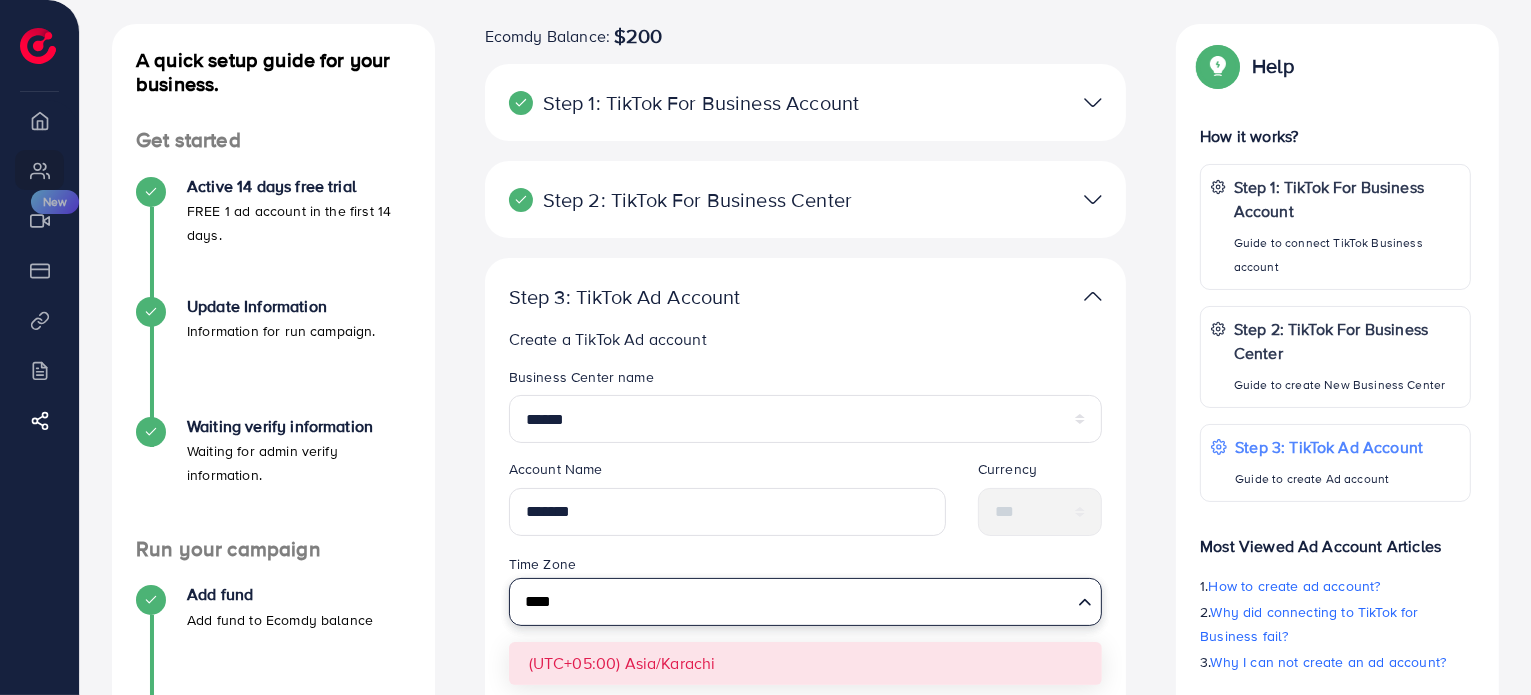 type on "****" 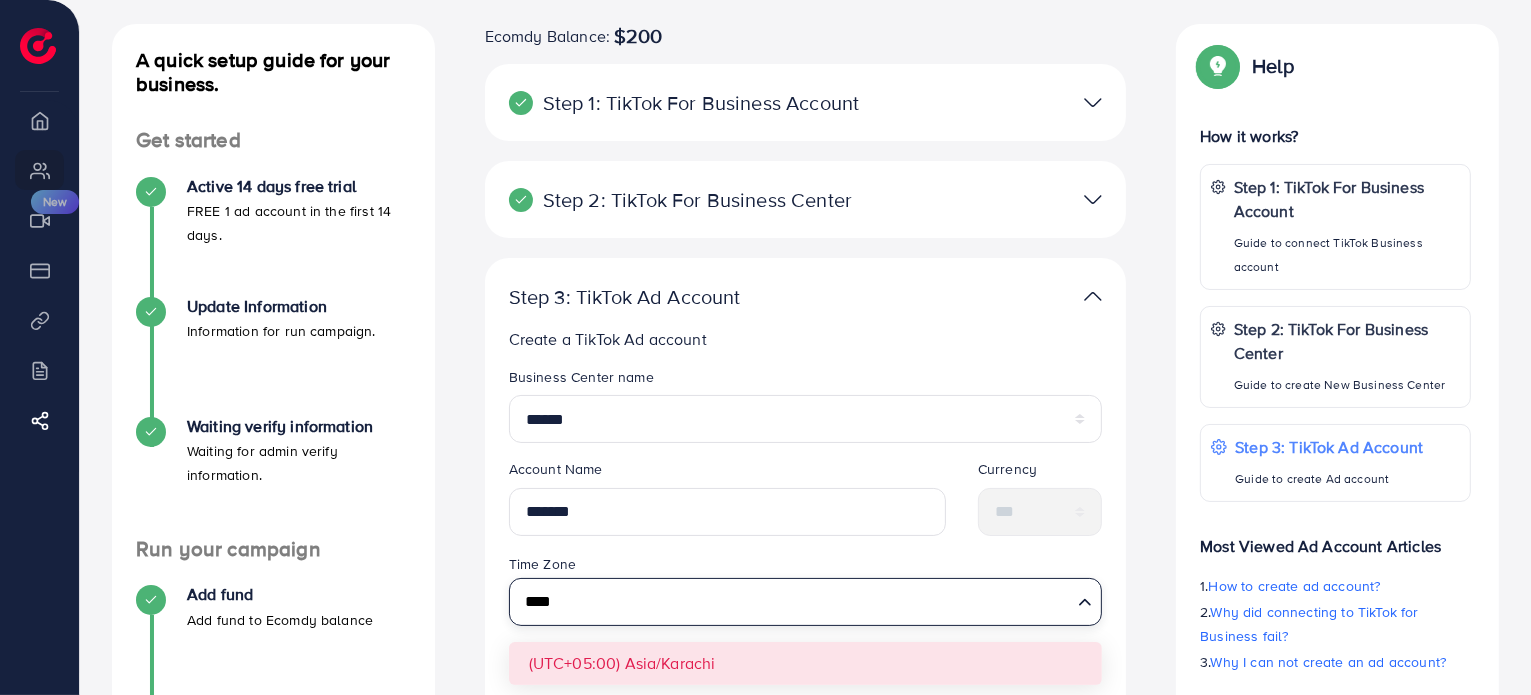 type 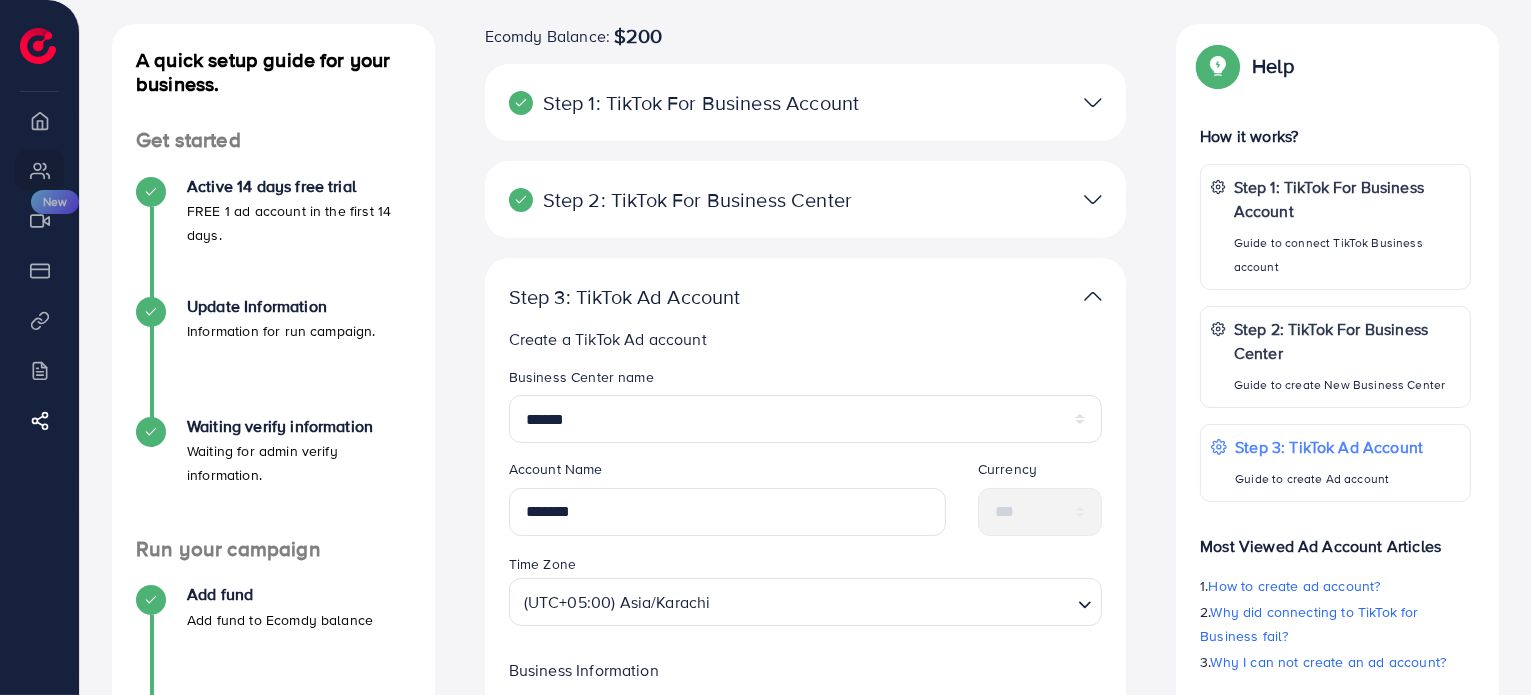 click on "Business Center name ****** Account Name ******* Currency *** Time Zone
(UTC+05:00) Asia/Karachi
Loading...
(UTC+05:00) Asia/Karachi
Business Information  Your Business Name Company Website  Create new" at bounding box center [806, 655] 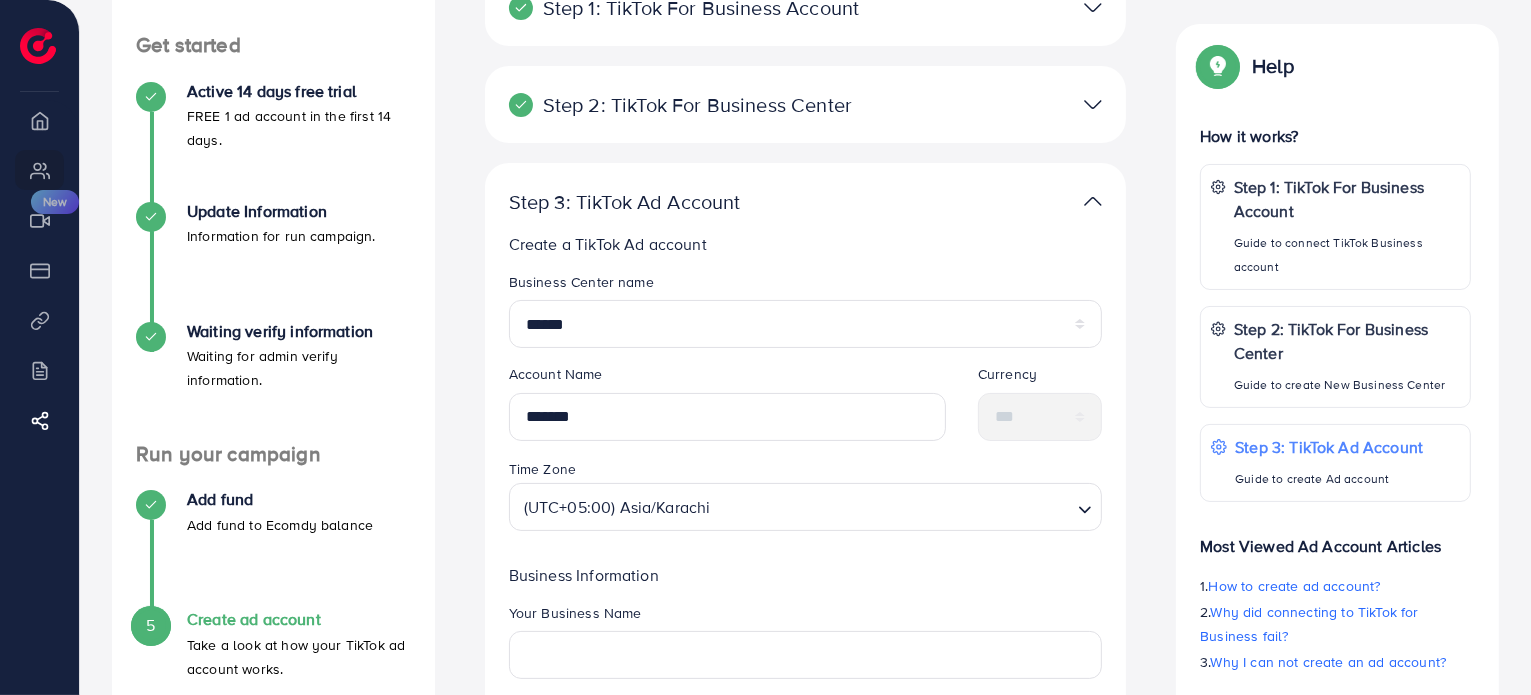 scroll, scrollTop: 400, scrollLeft: 0, axis: vertical 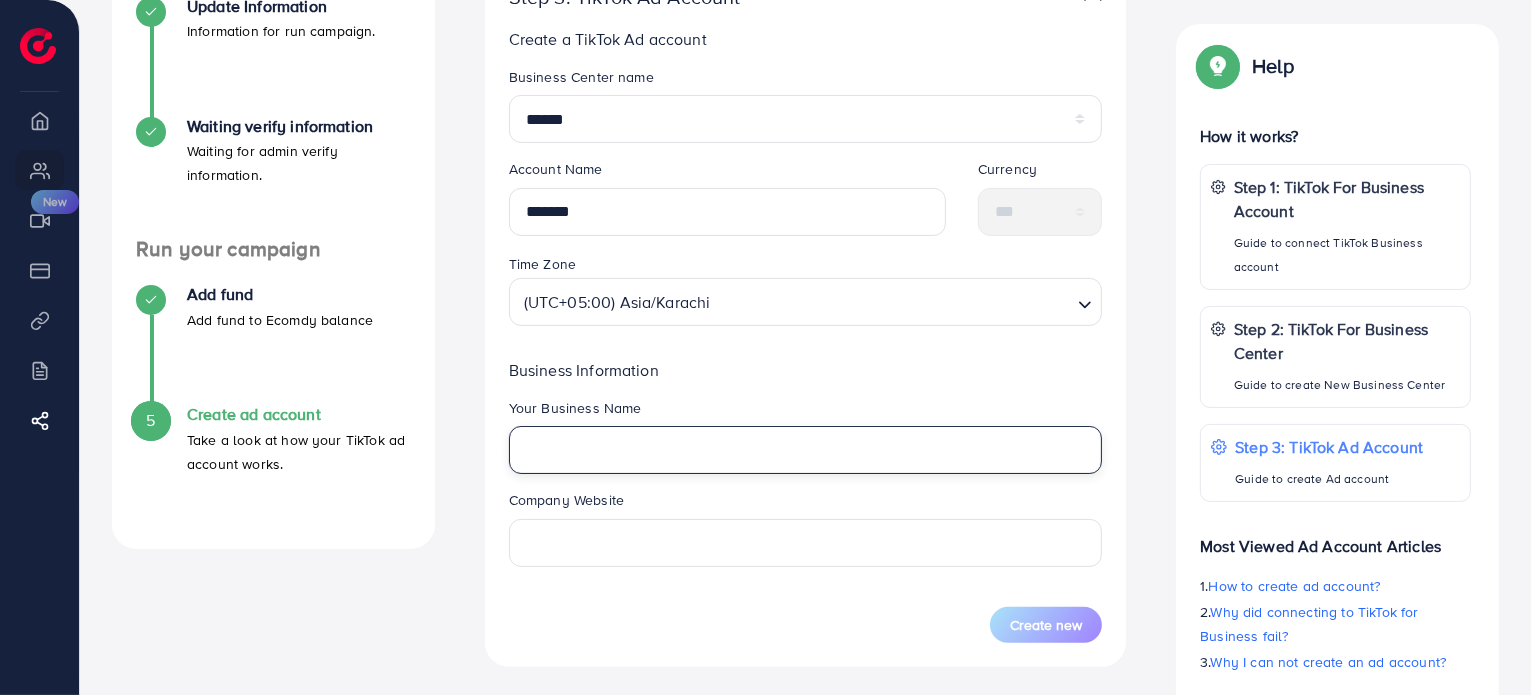 click at bounding box center [806, 450] 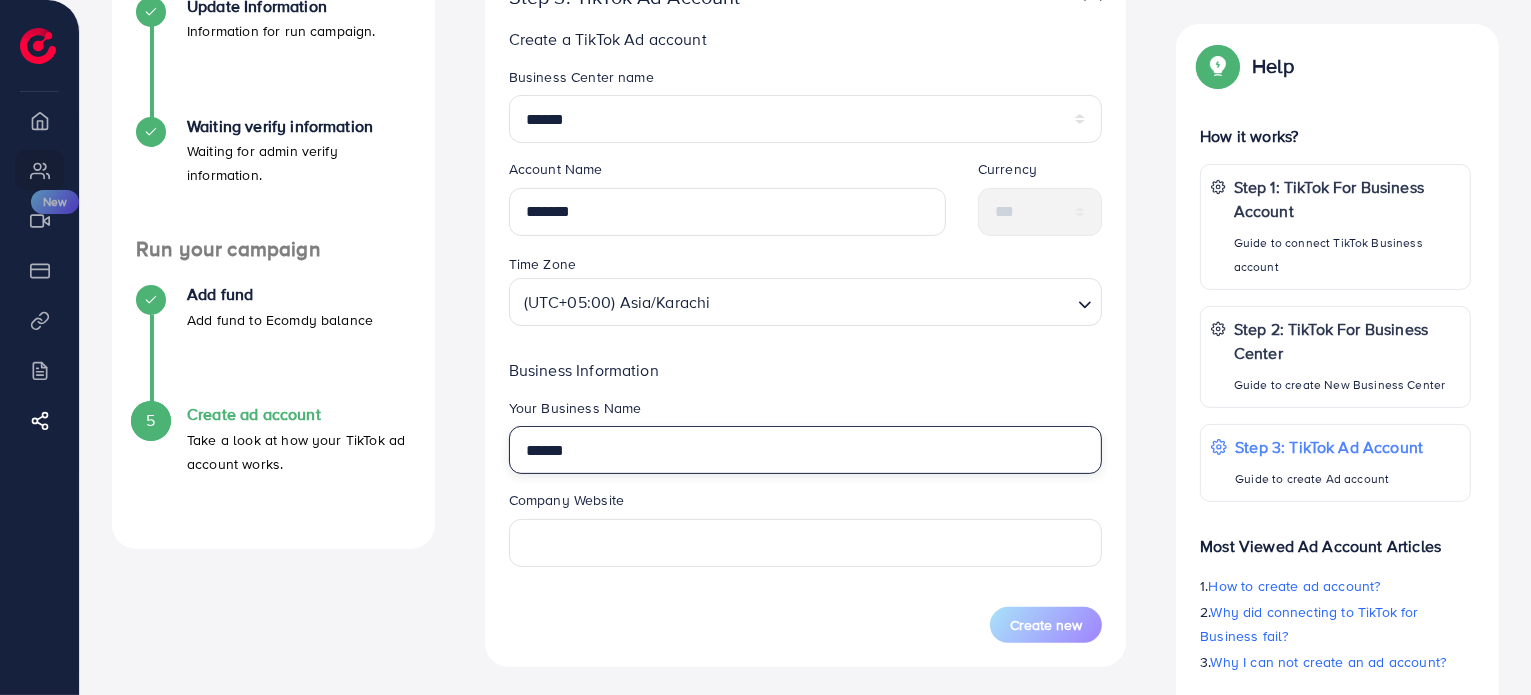 type on "******" 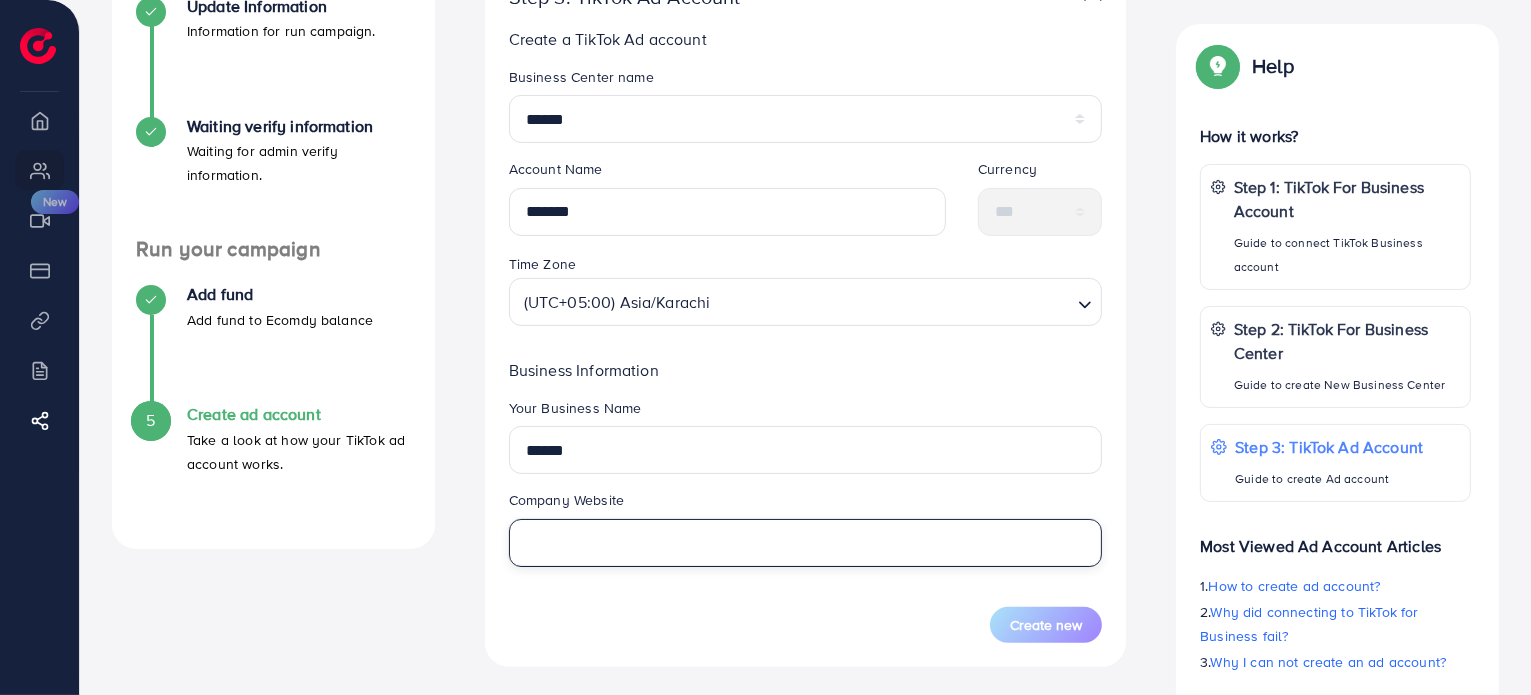 click at bounding box center (806, 543) 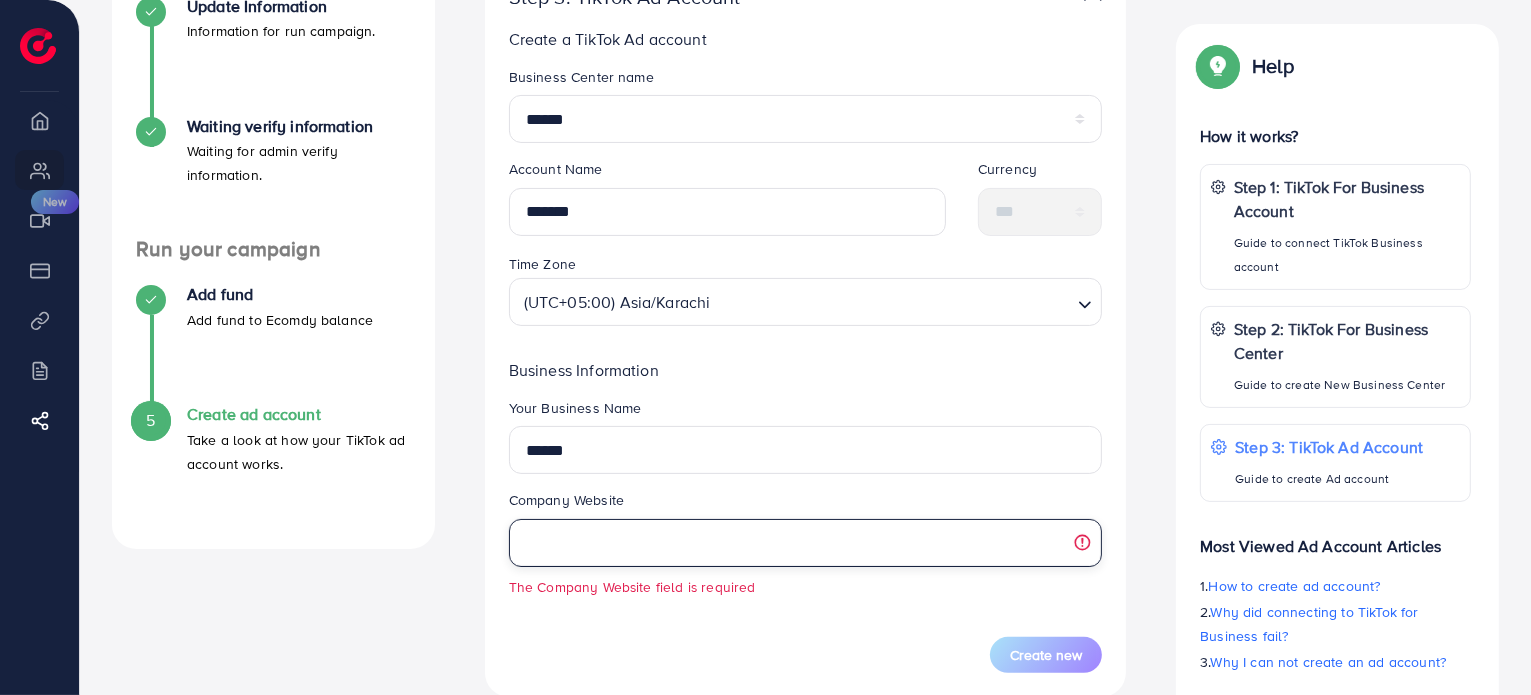 click at bounding box center [806, 543] 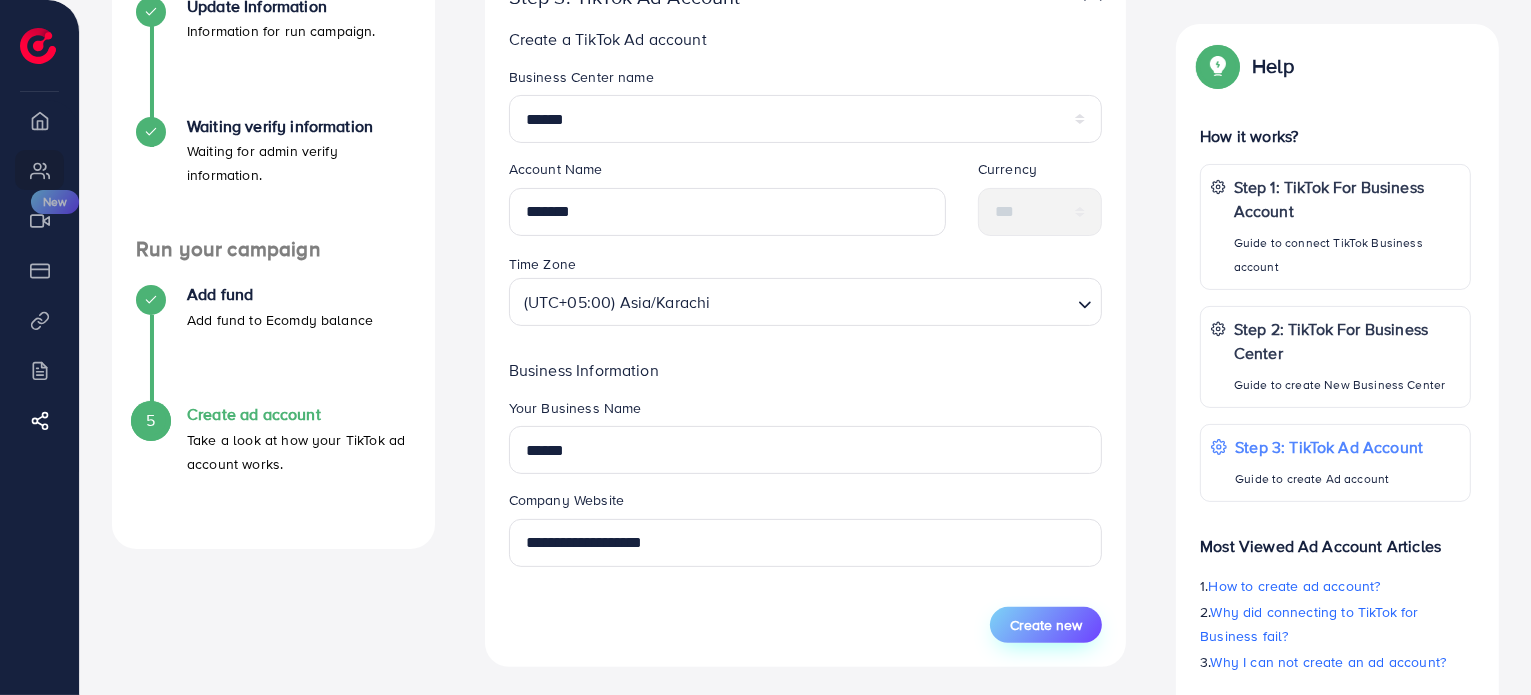 click on "Create new" at bounding box center (1046, 625) 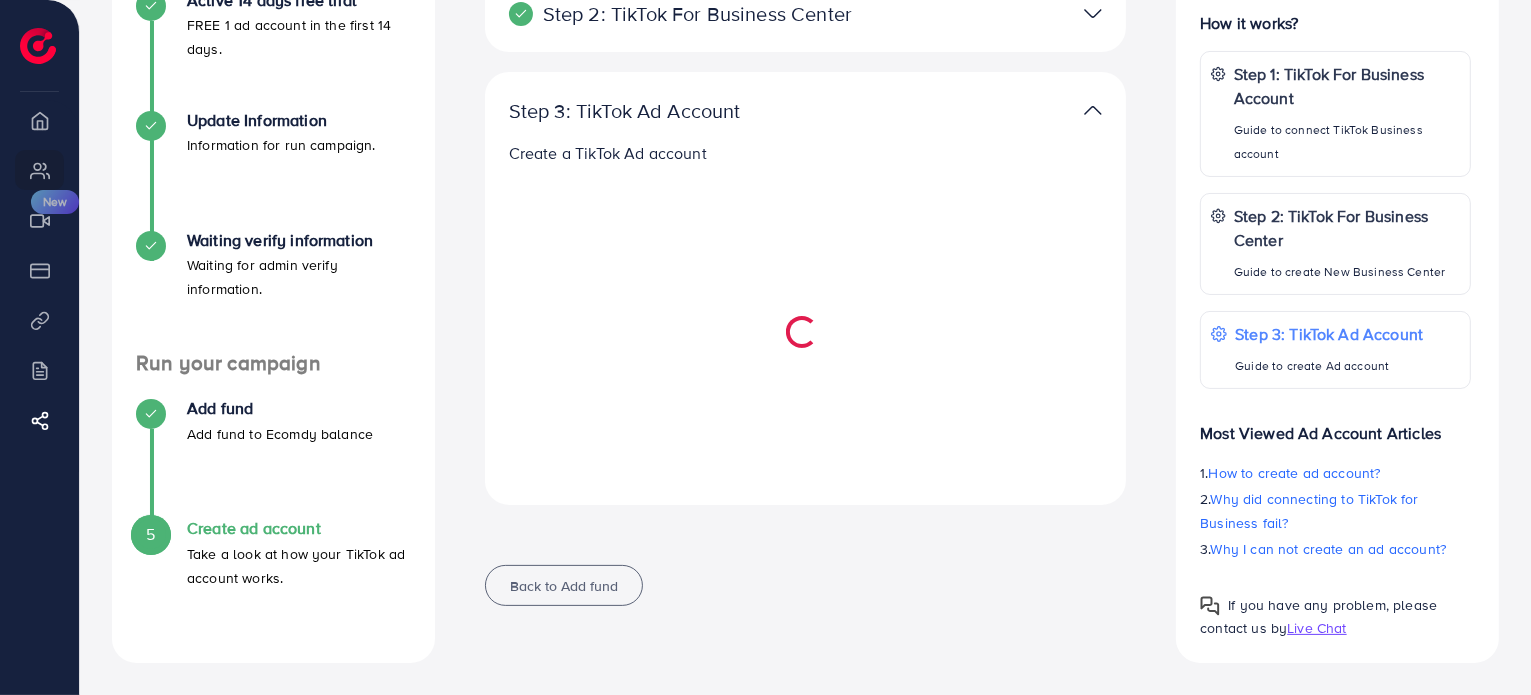scroll, scrollTop: 286, scrollLeft: 0, axis: vertical 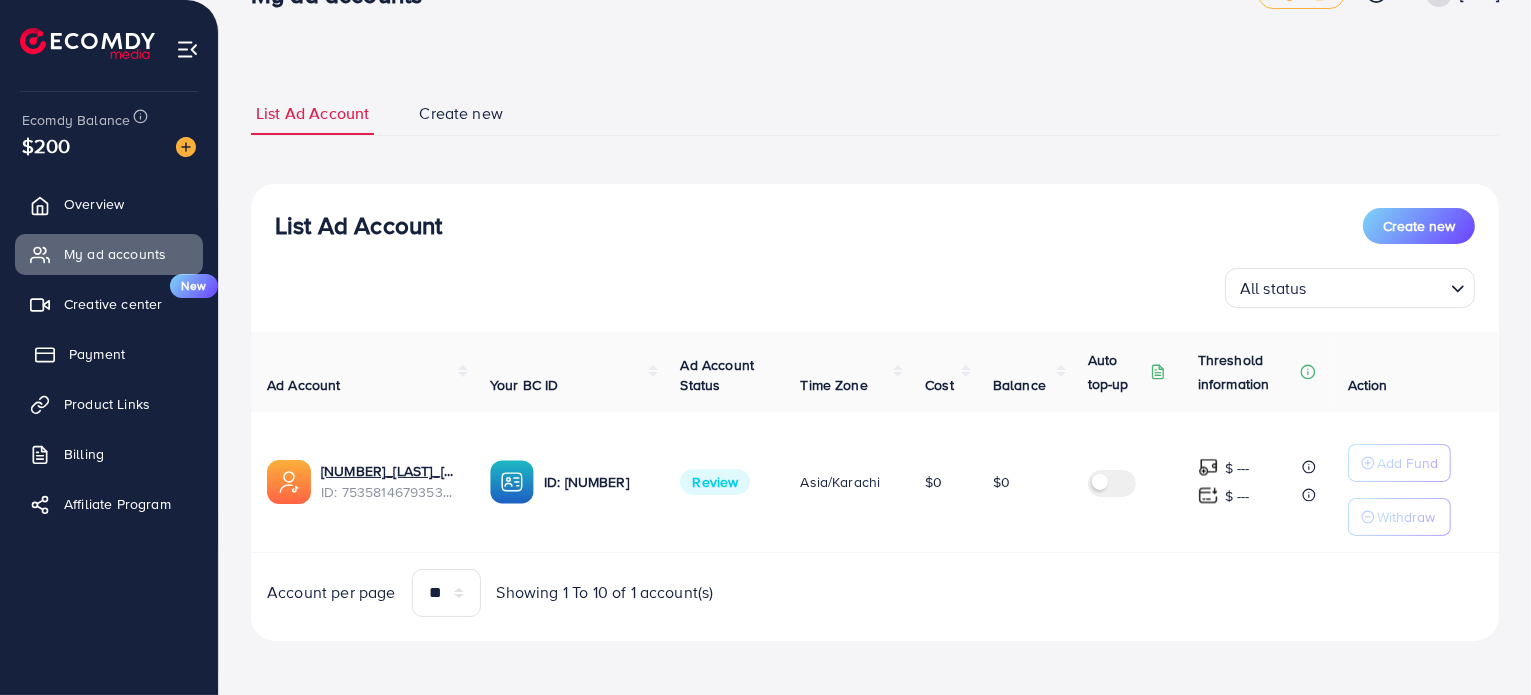 click on "Payment" at bounding box center (97, 354) 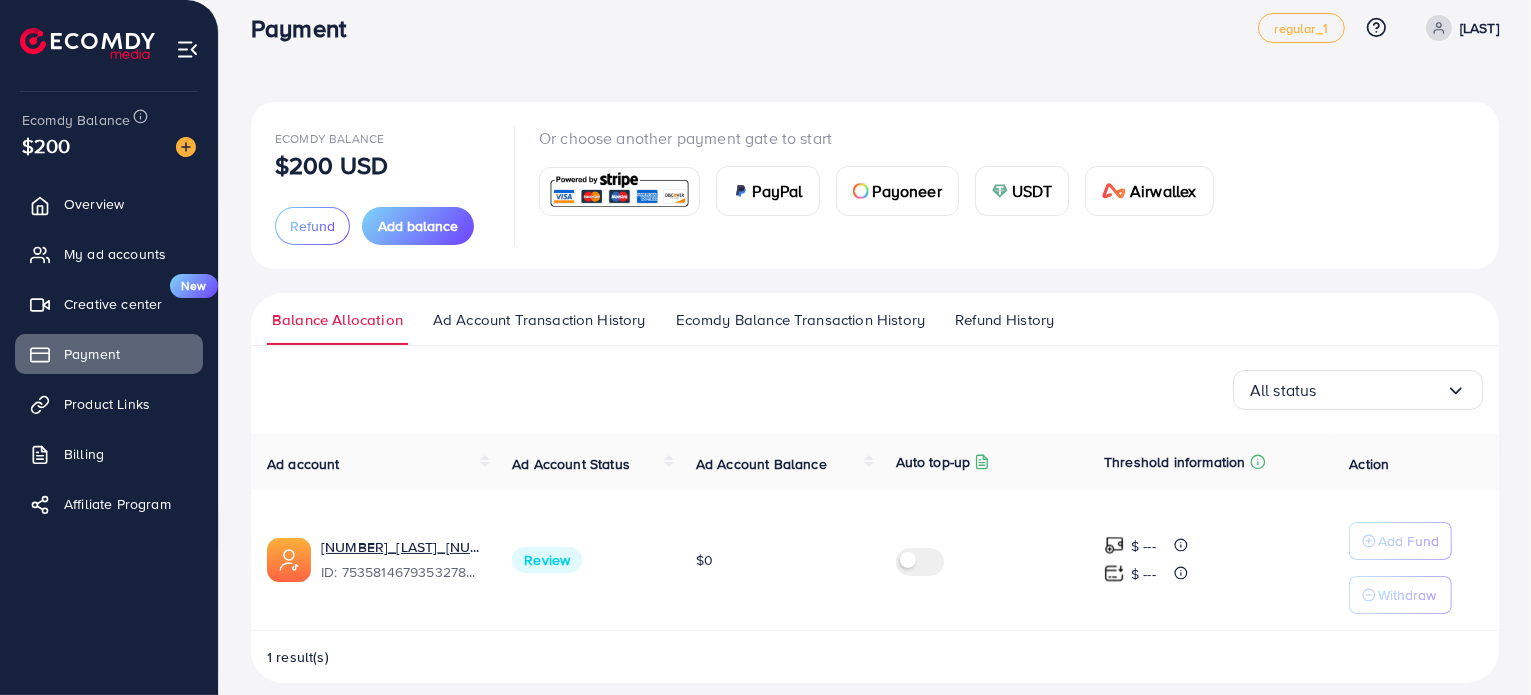 scroll, scrollTop: 40, scrollLeft: 0, axis: vertical 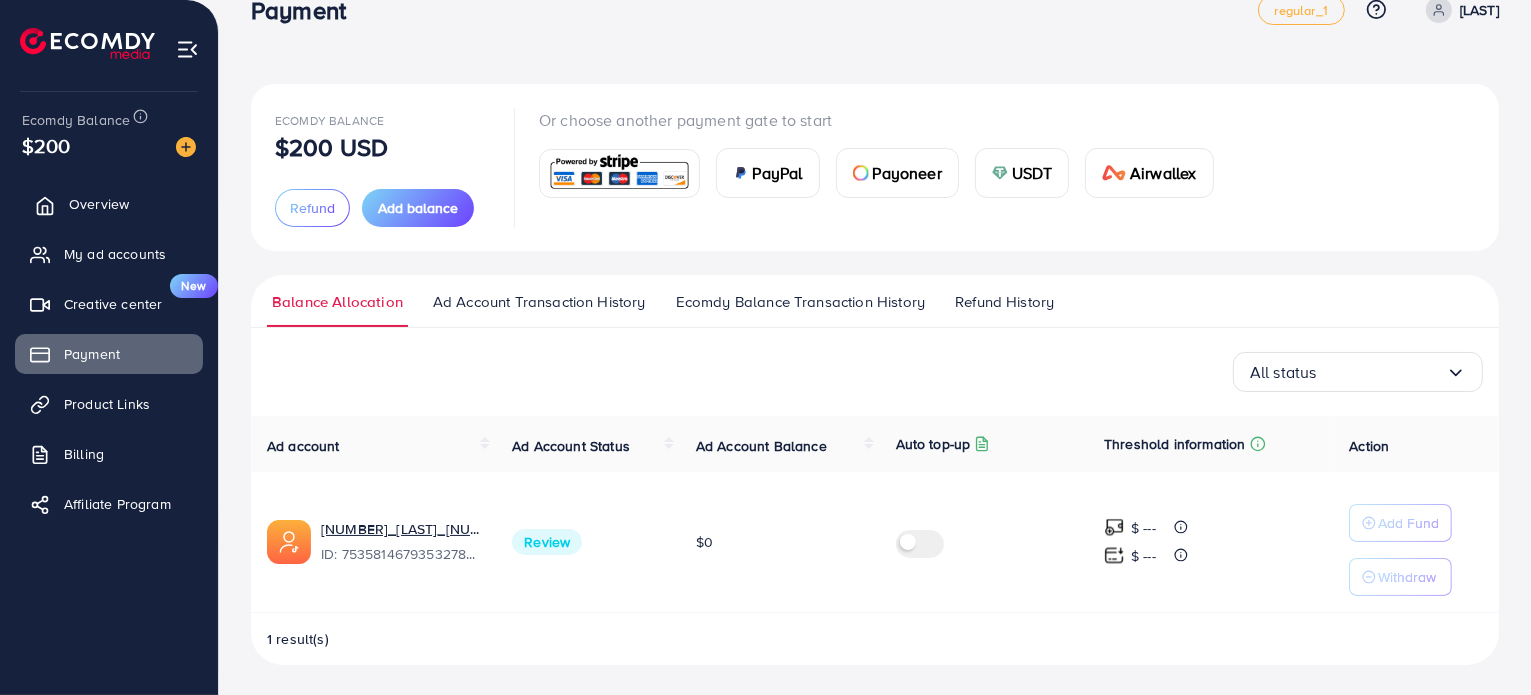 click on "Overview" at bounding box center (109, 204) 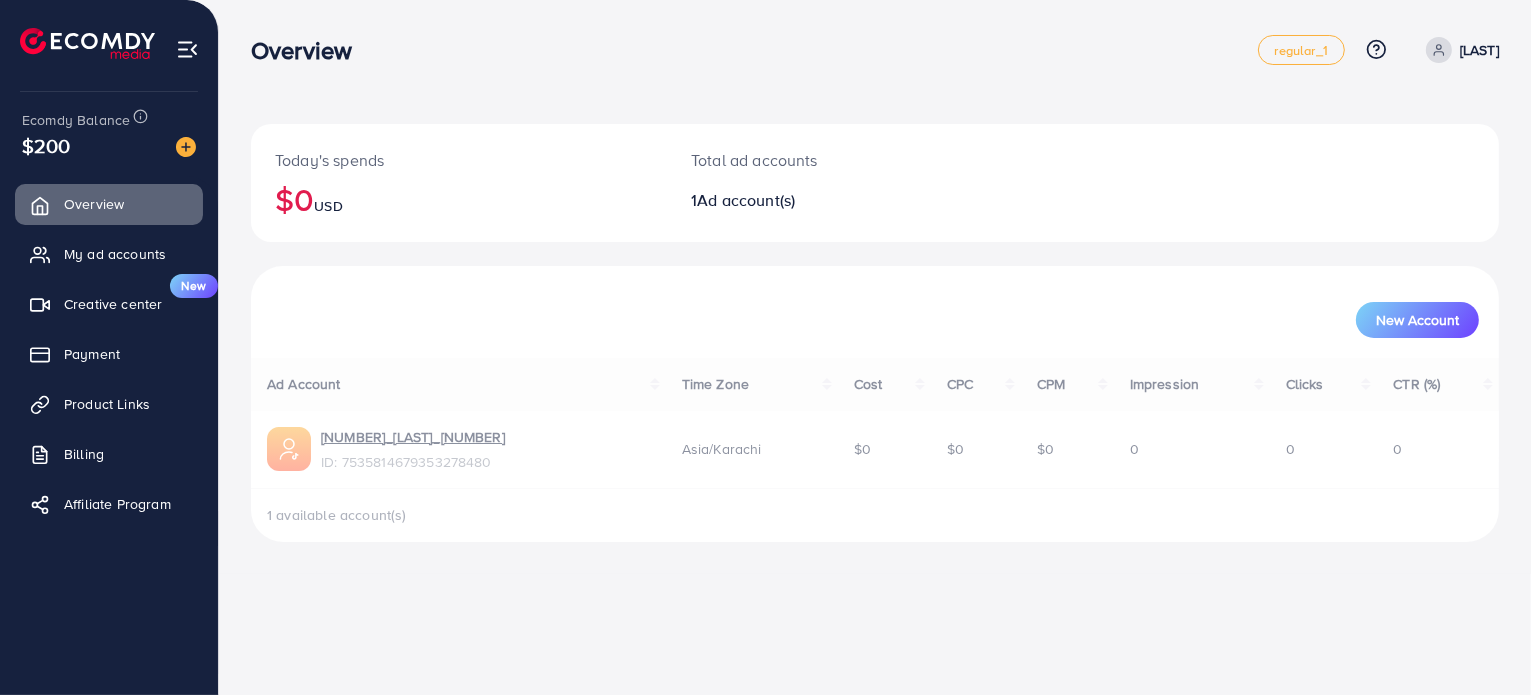 scroll, scrollTop: 0, scrollLeft: 0, axis: both 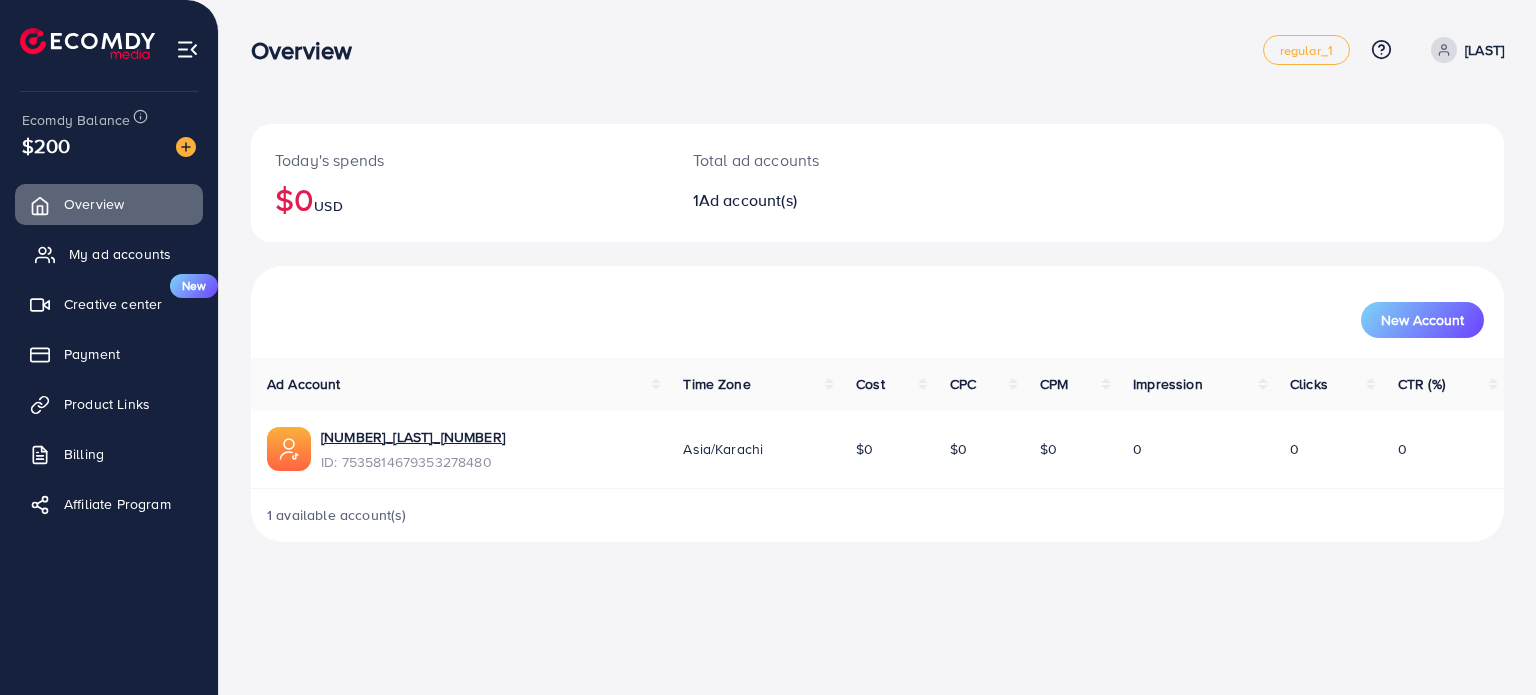 click on "My ad accounts" at bounding box center (120, 254) 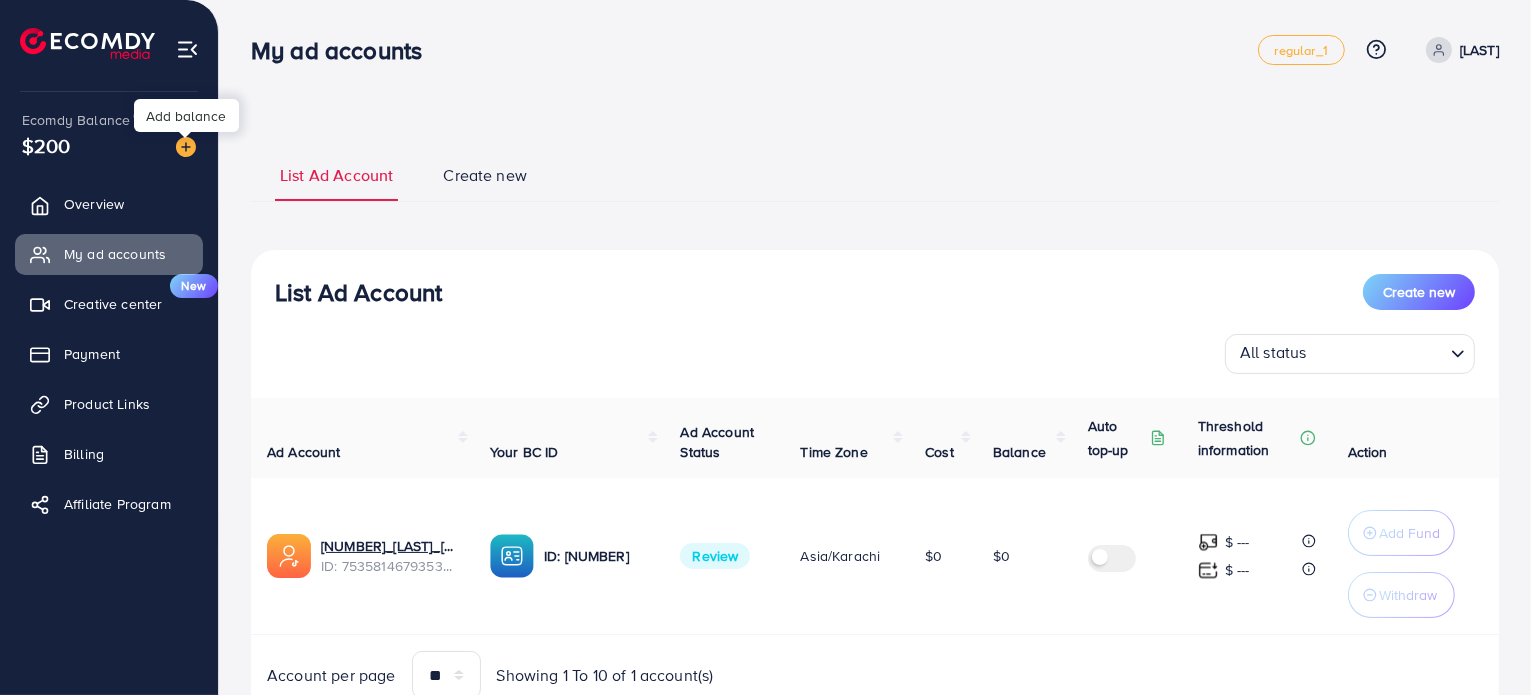 click at bounding box center (186, 147) 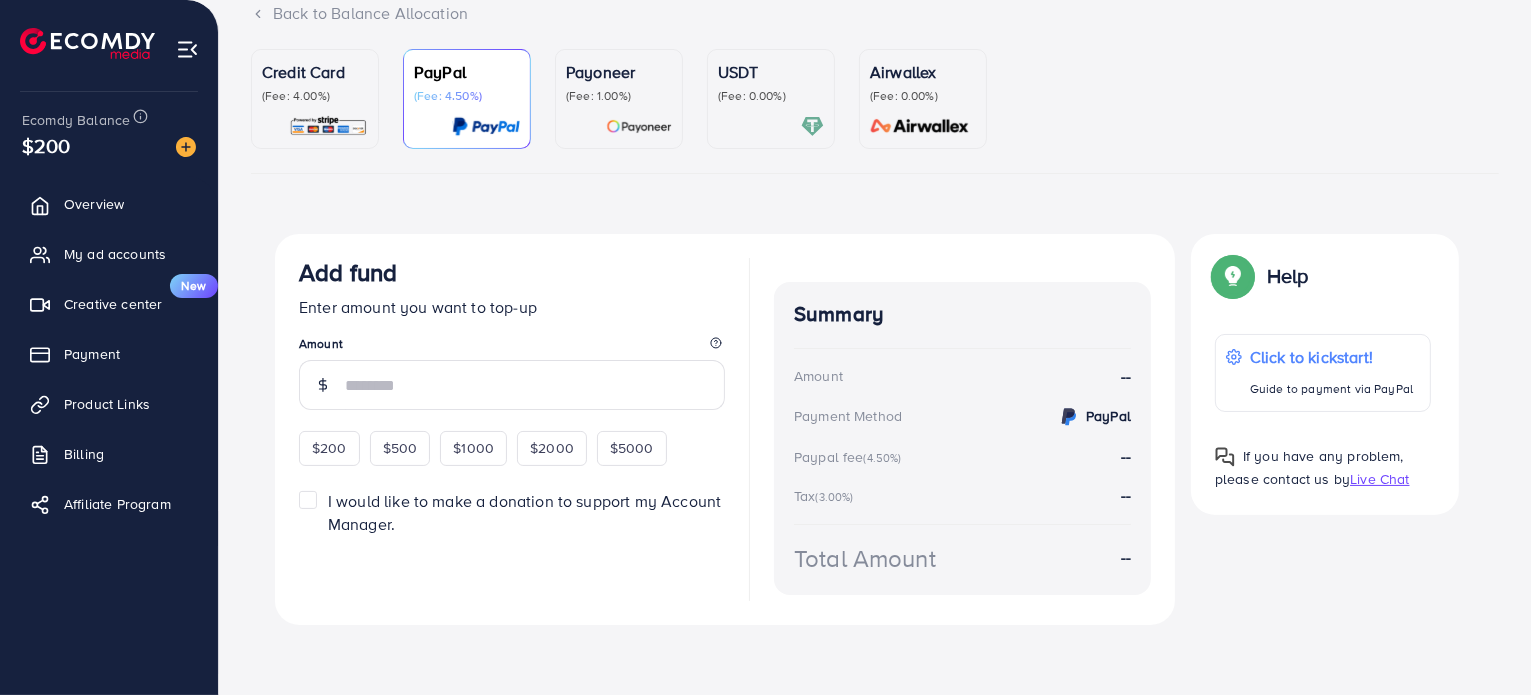 scroll, scrollTop: 147, scrollLeft: 0, axis: vertical 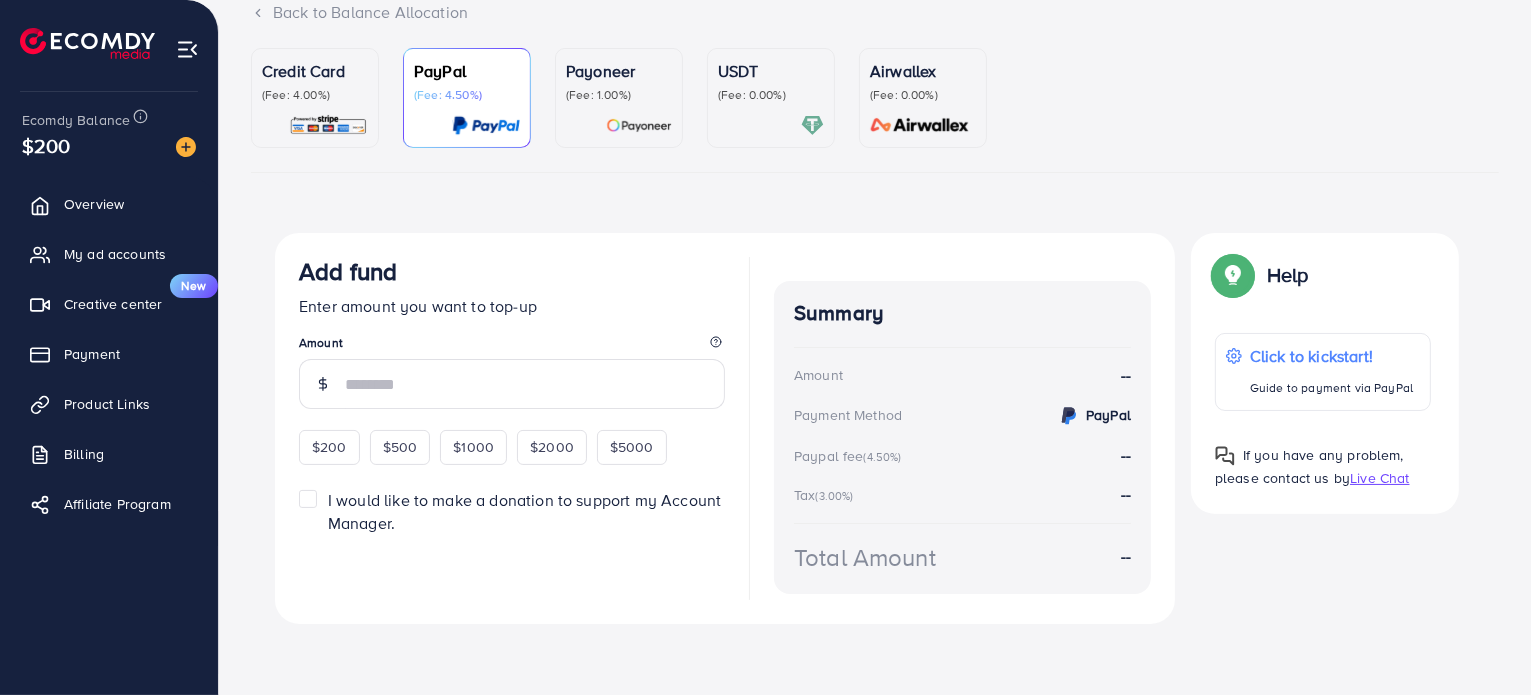 click on "USDT   (Fee: 0.00%)" at bounding box center [771, 98] 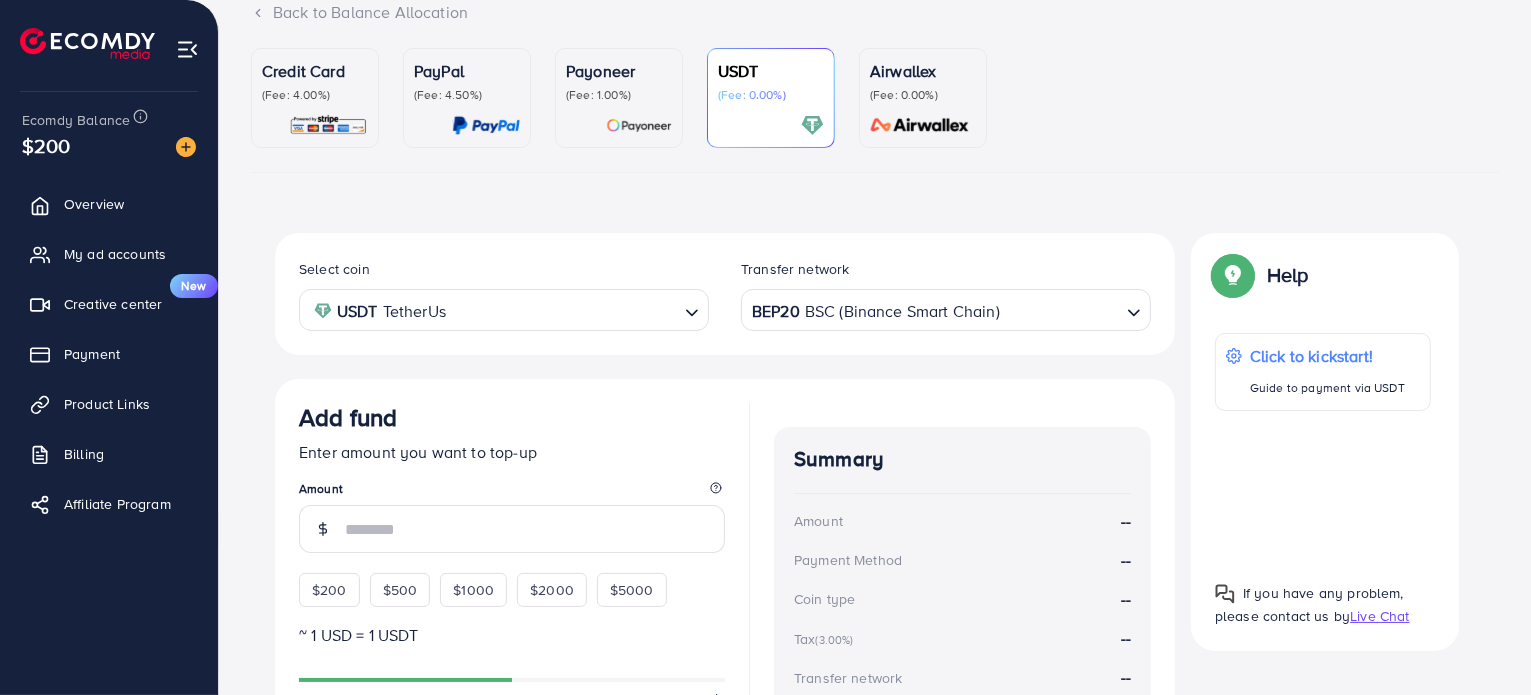 scroll, scrollTop: 247, scrollLeft: 0, axis: vertical 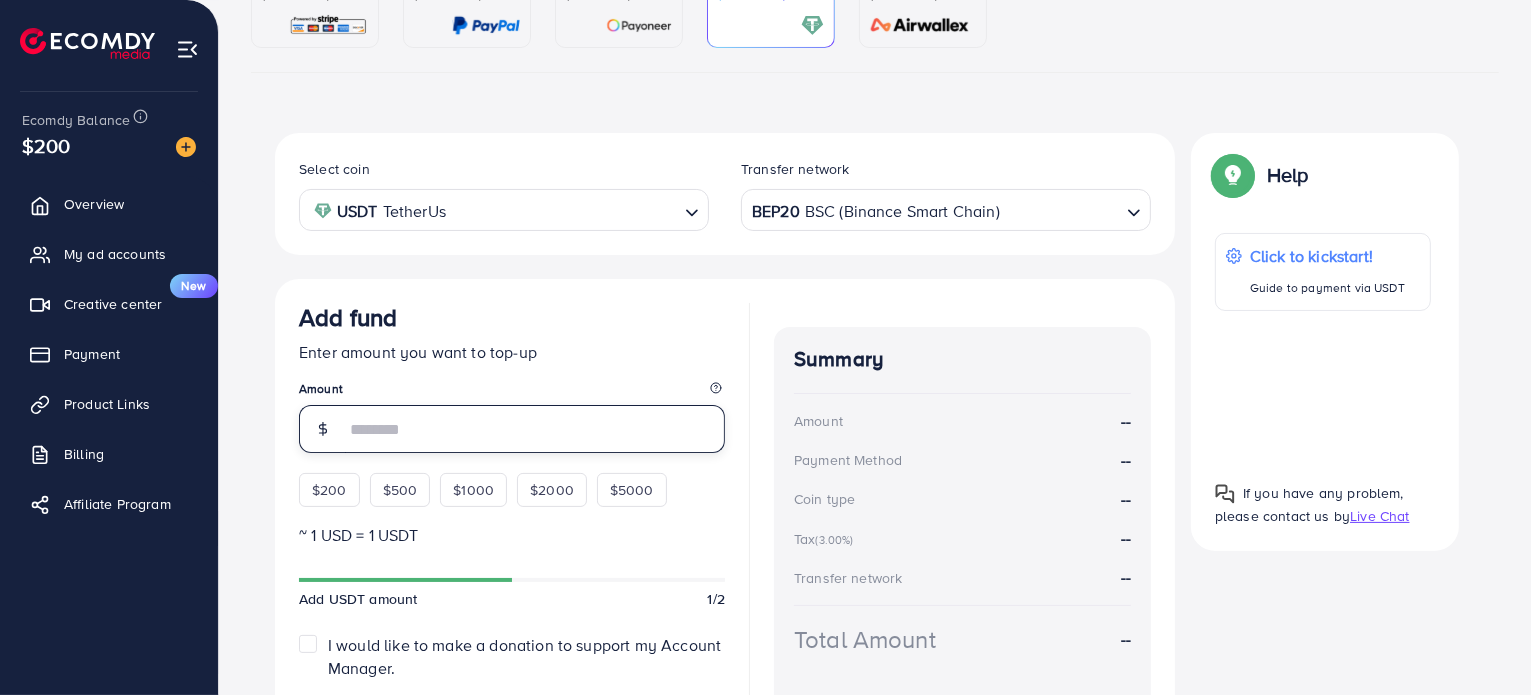 click at bounding box center [535, 429] 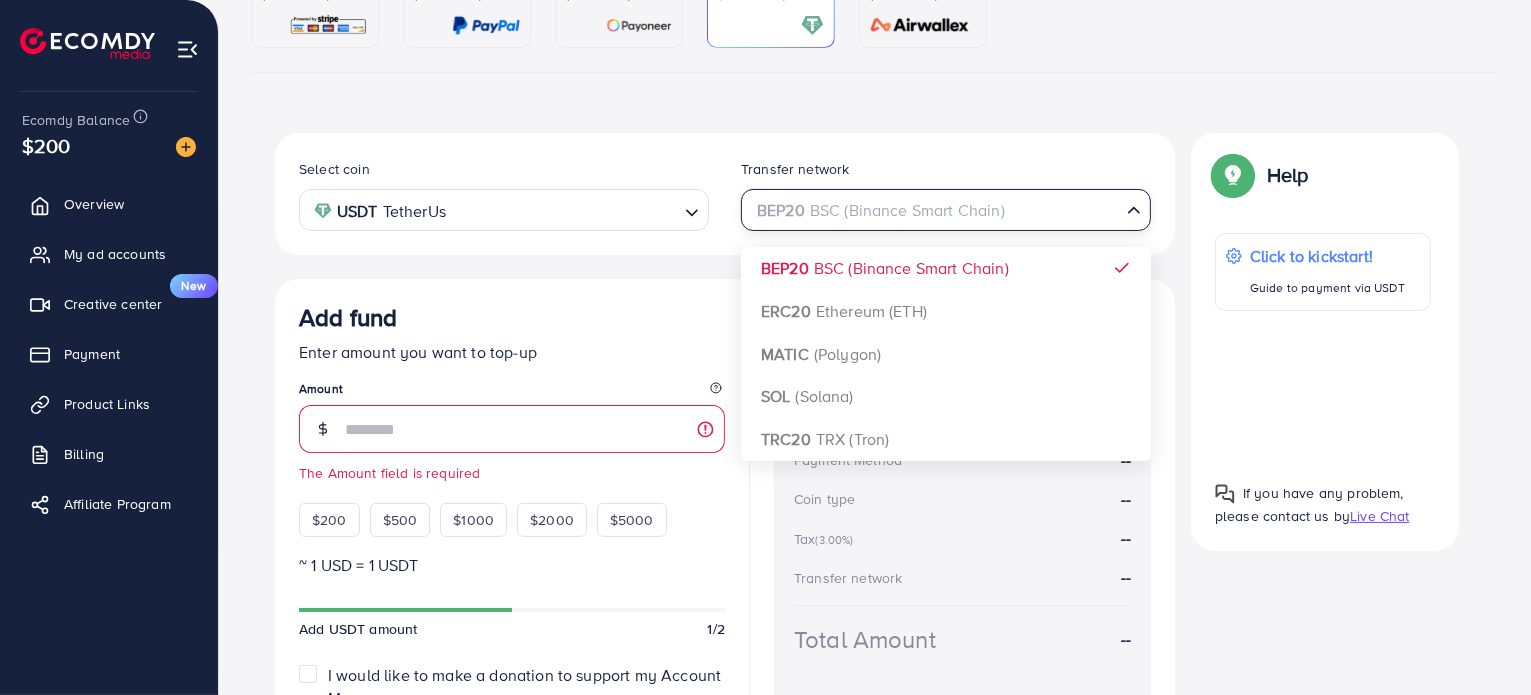 click on "BEP20 BSC (Binance Smart Chain)" at bounding box center (934, 208) 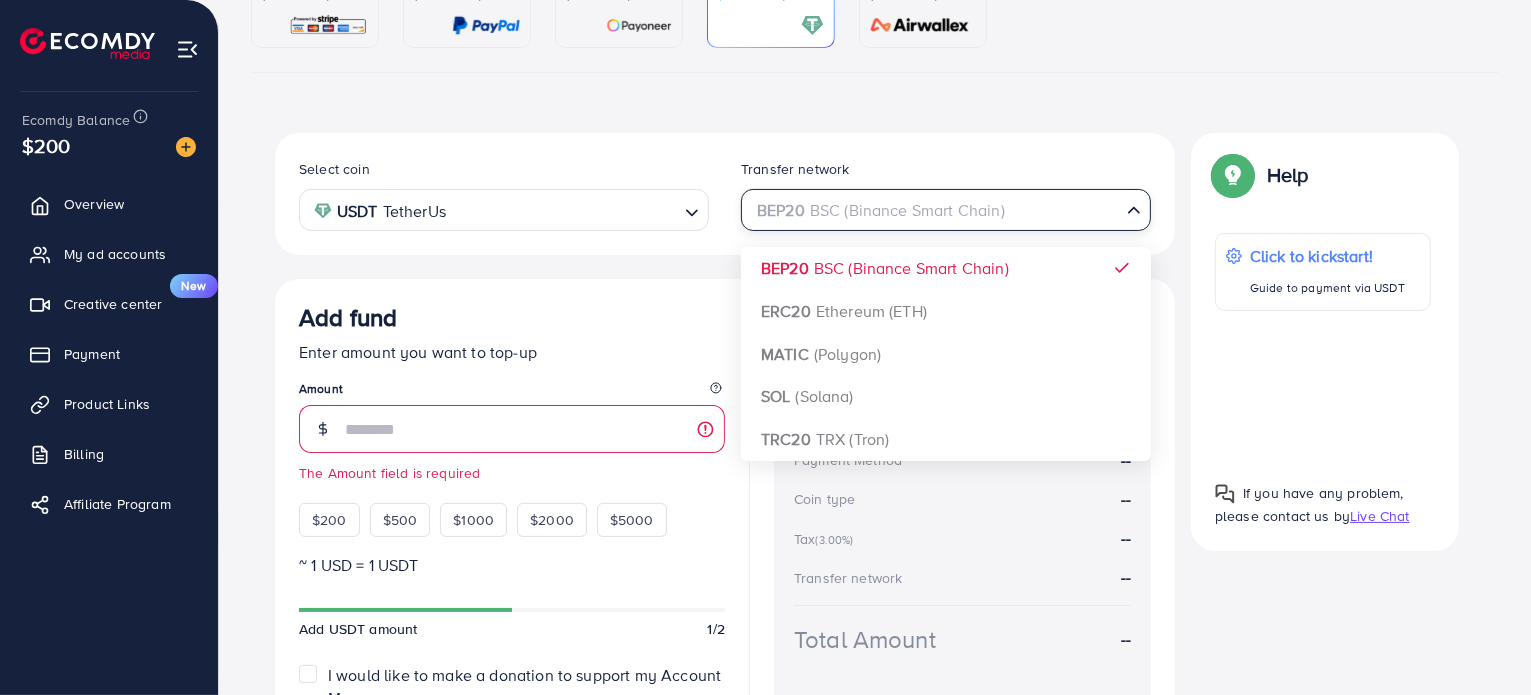click at bounding box center (934, 210) 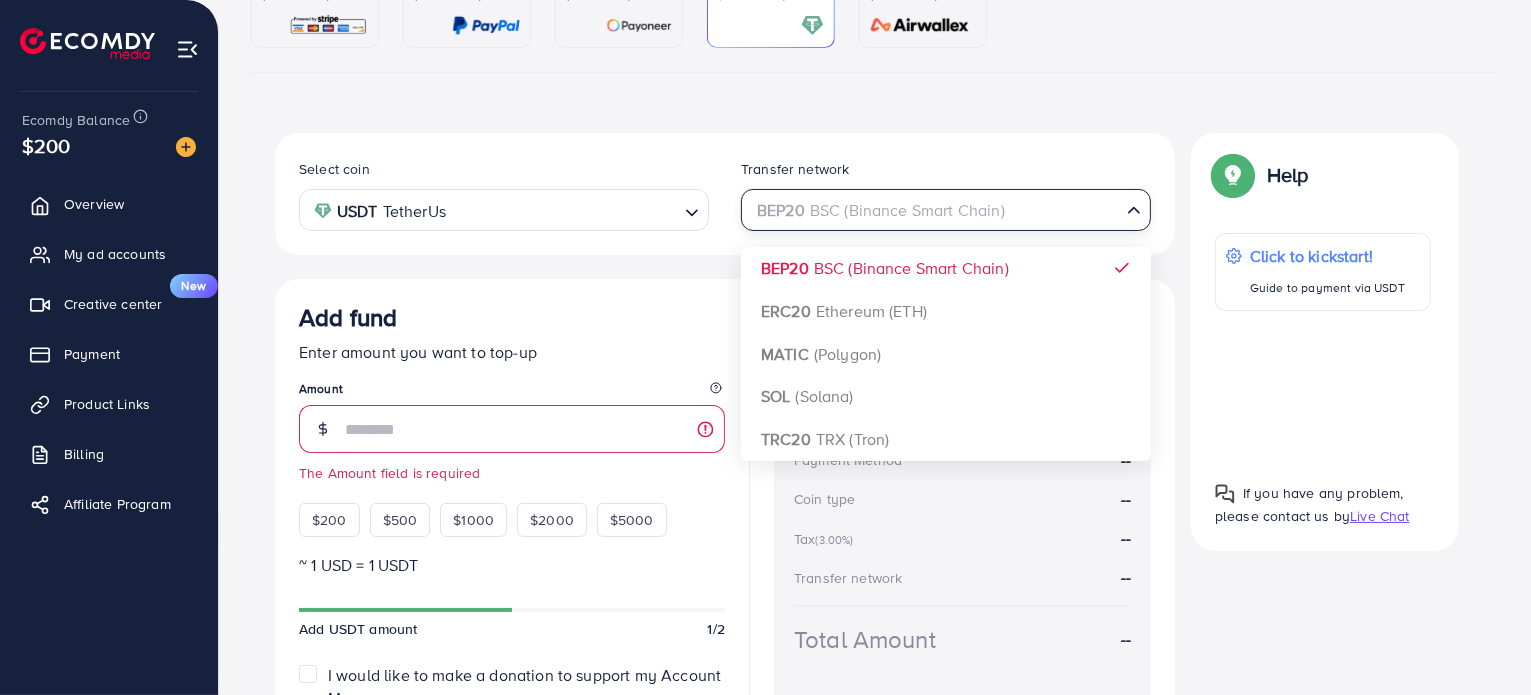 click on "PayPal   (Fee: 4.50%)" at bounding box center (467, -2) 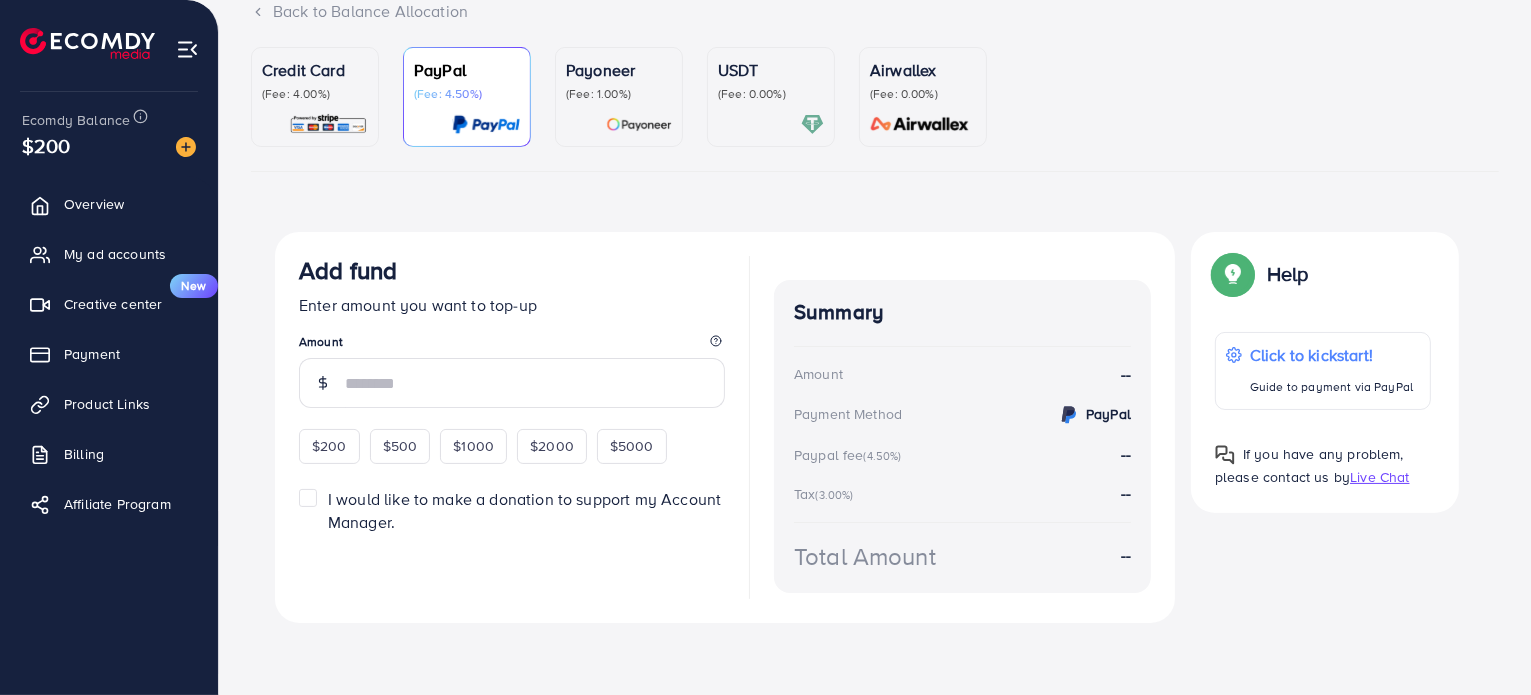 scroll, scrollTop: 147, scrollLeft: 0, axis: vertical 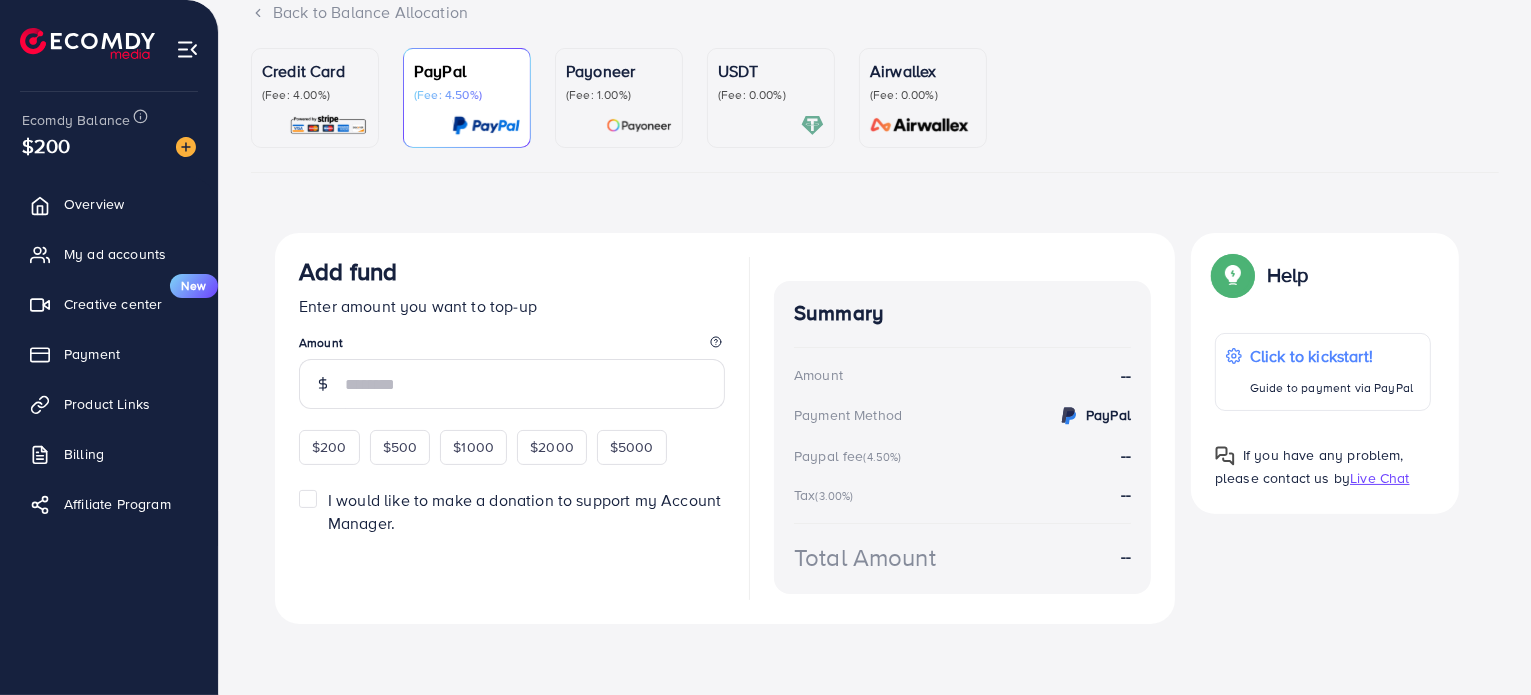 click on "USDT" at bounding box center (771, 71) 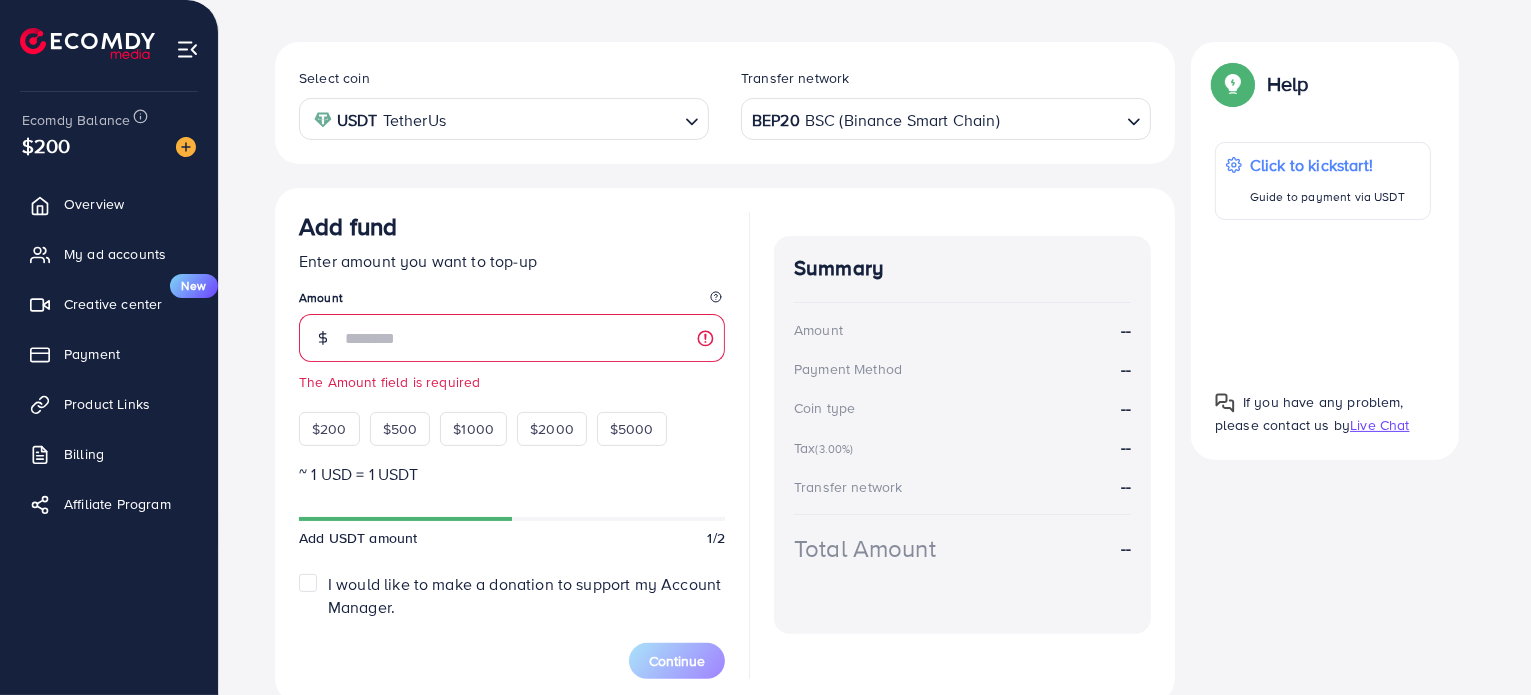scroll, scrollTop: 347, scrollLeft: 0, axis: vertical 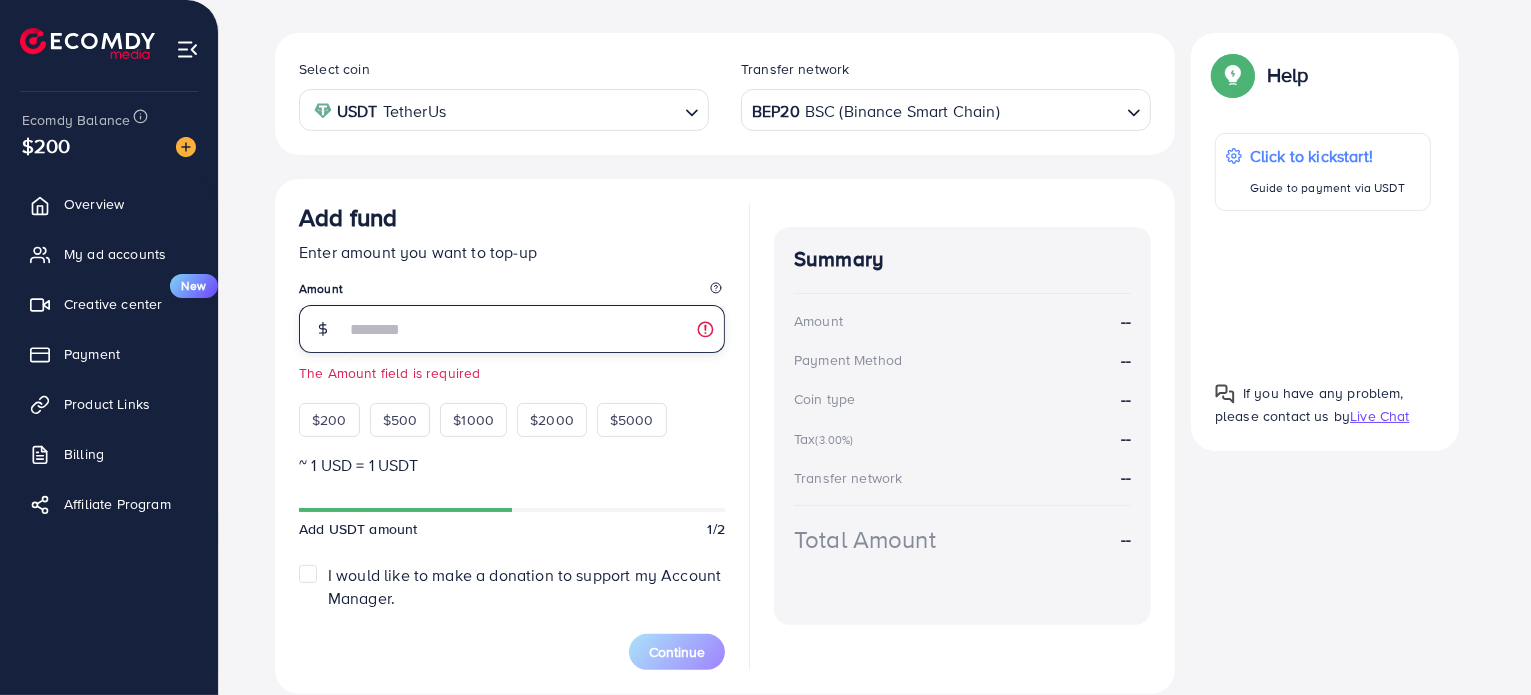 click at bounding box center (535, 329) 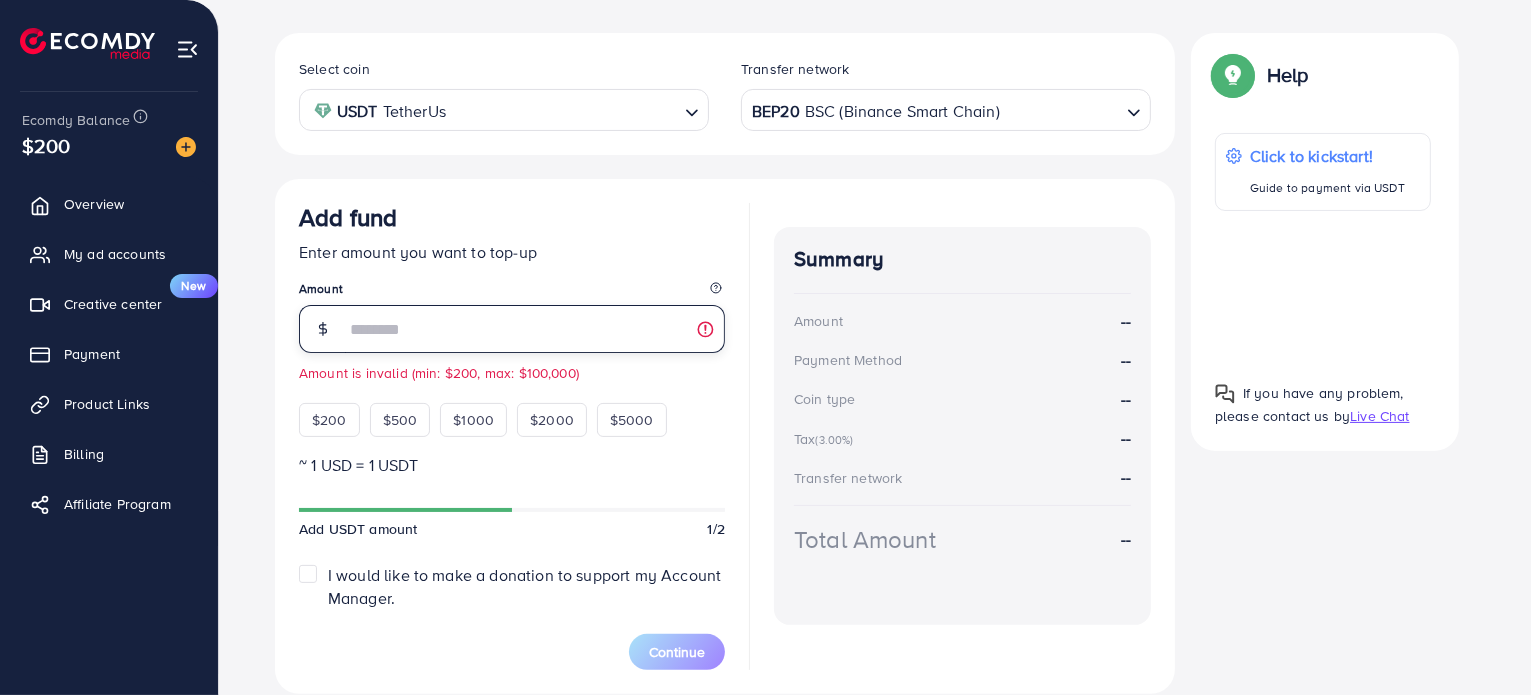 type on "**" 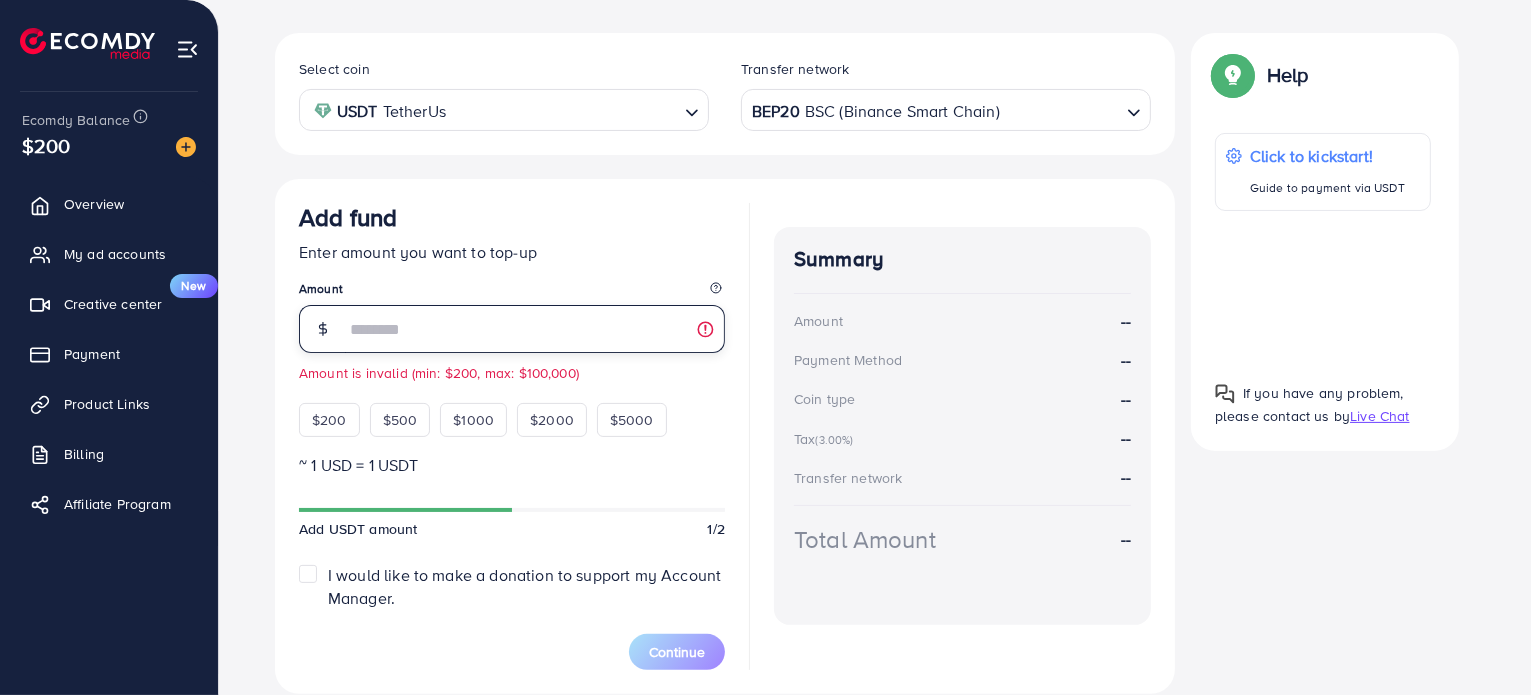 click on "**" at bounding box center [535, 329] 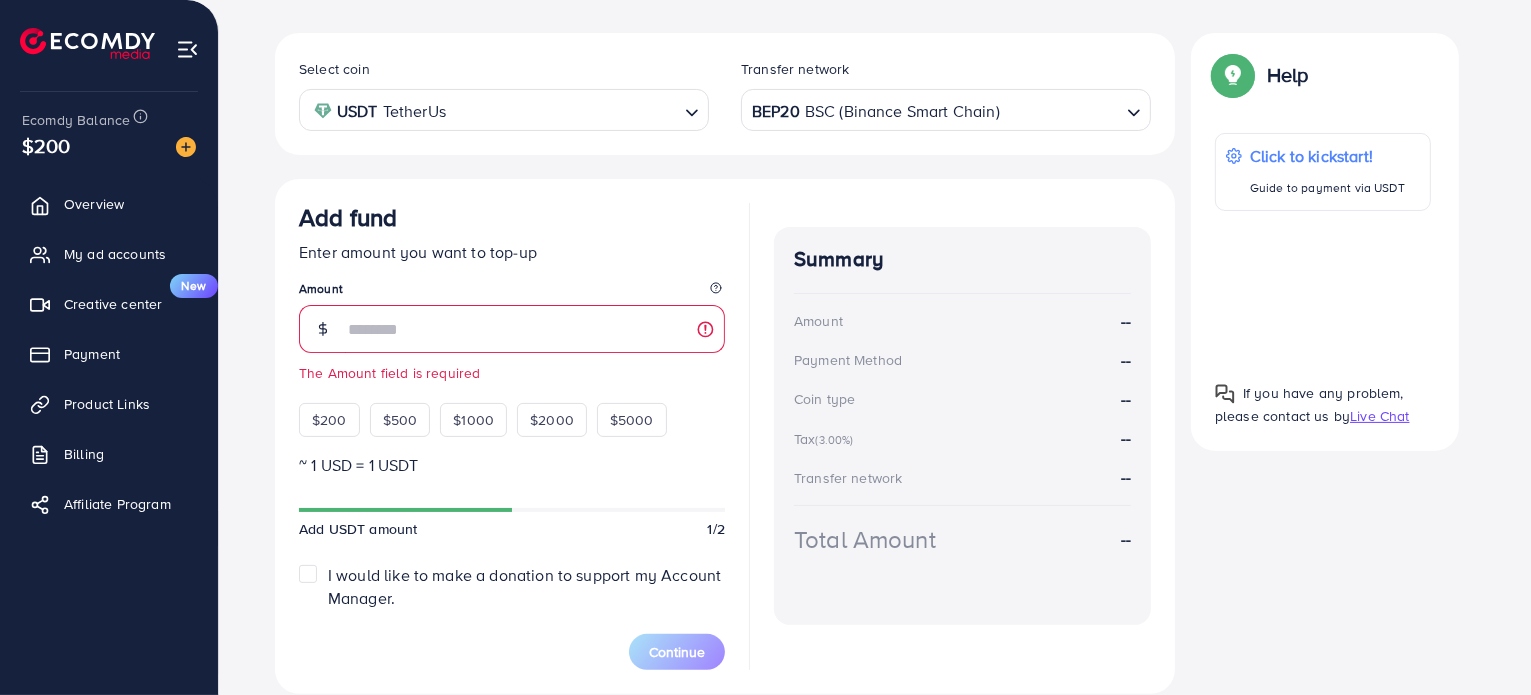 click on "Select coin   USDT TetherUs           Loading...     Transfer network   BEP20 BSC (Binance Smart Chain)           Loading...      Add fund  Enter amount you want to top-up Amount  The Amount field is required  $200 $500 $1000 $2000 $5000  ~ 1 USD = 1 USDT   Add USDT amount  1/2 I would like to make a donation to support my Account Manager. 5% 10% 15% 20%  Continue   Summary   Amount   --   Payment Method   --   Coin type   --   Tax   (3.00%)   --   Transfer network   --   Total Amount   --   Help   Help   Click to kickstart!   Guide to payment via USDT   If you have any problem, please contact us by   Live Chat   If you have any problem, please contact us by   Live Chat" at bounding box center [875, 371] 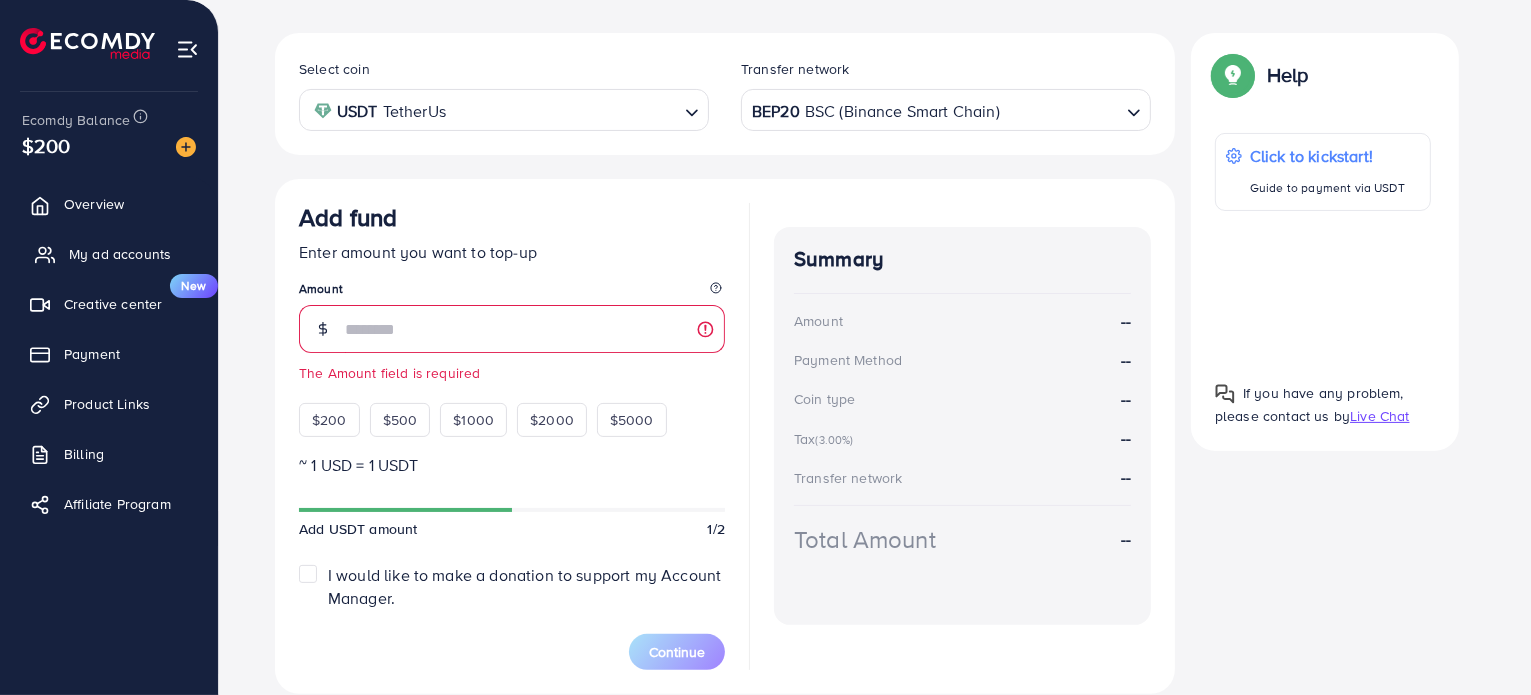 click on "My ad accounts" at bounding box center [120, 254] 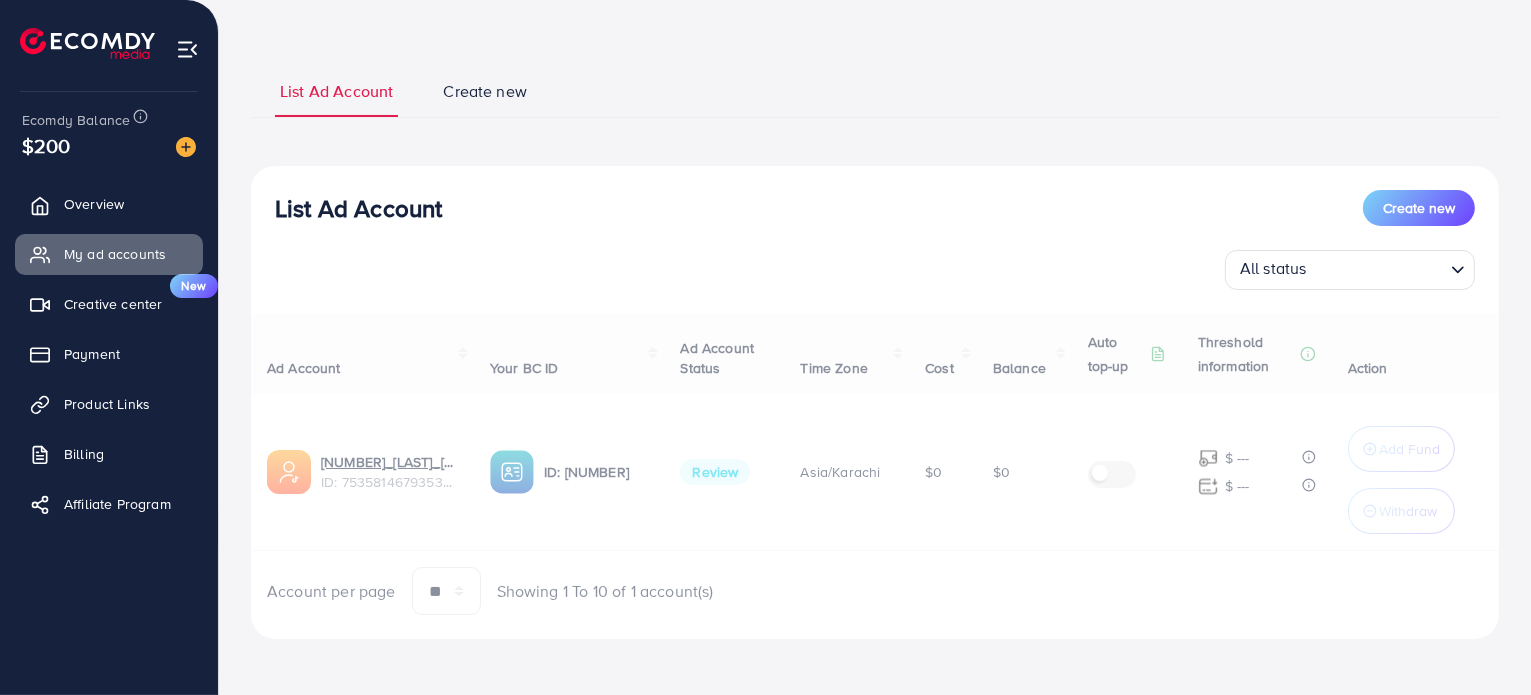 scroll, scrollTop: 0, scrollLeft: 0, axis: both 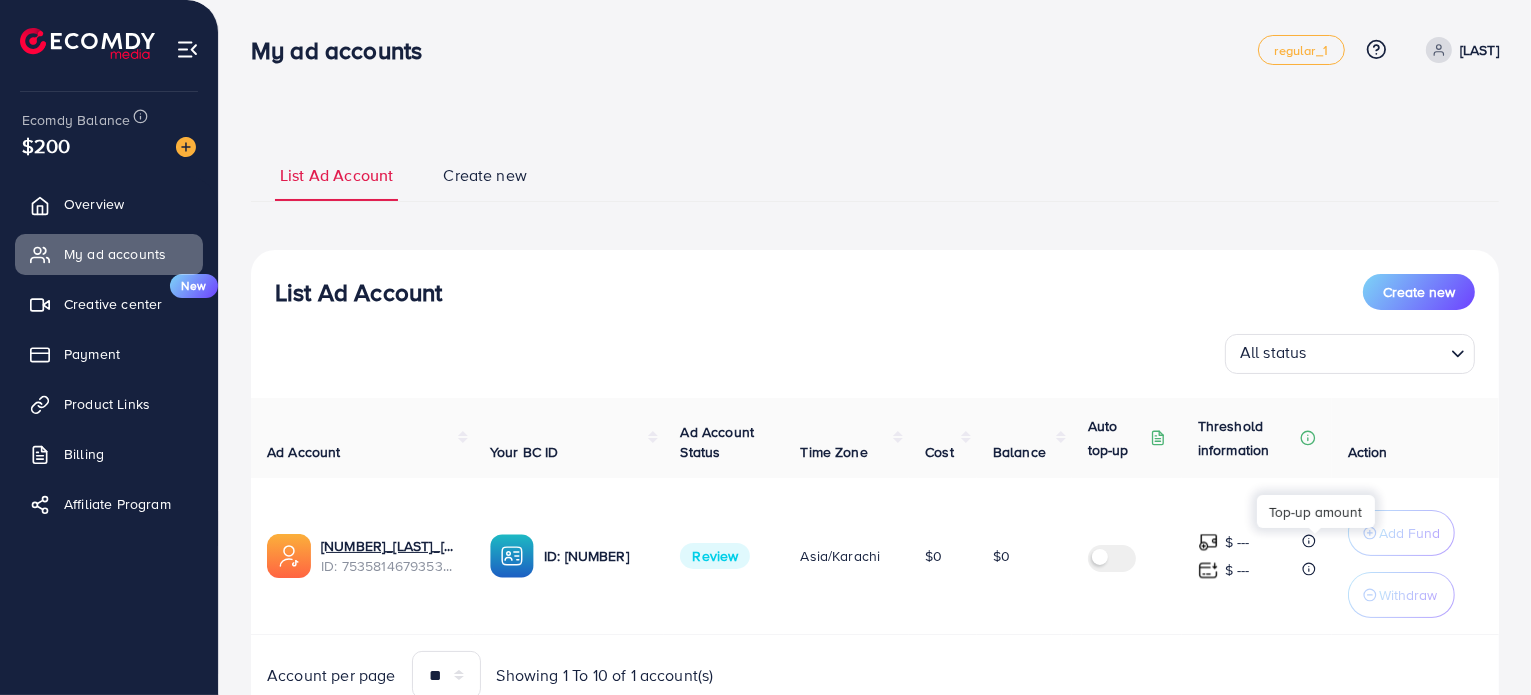 click 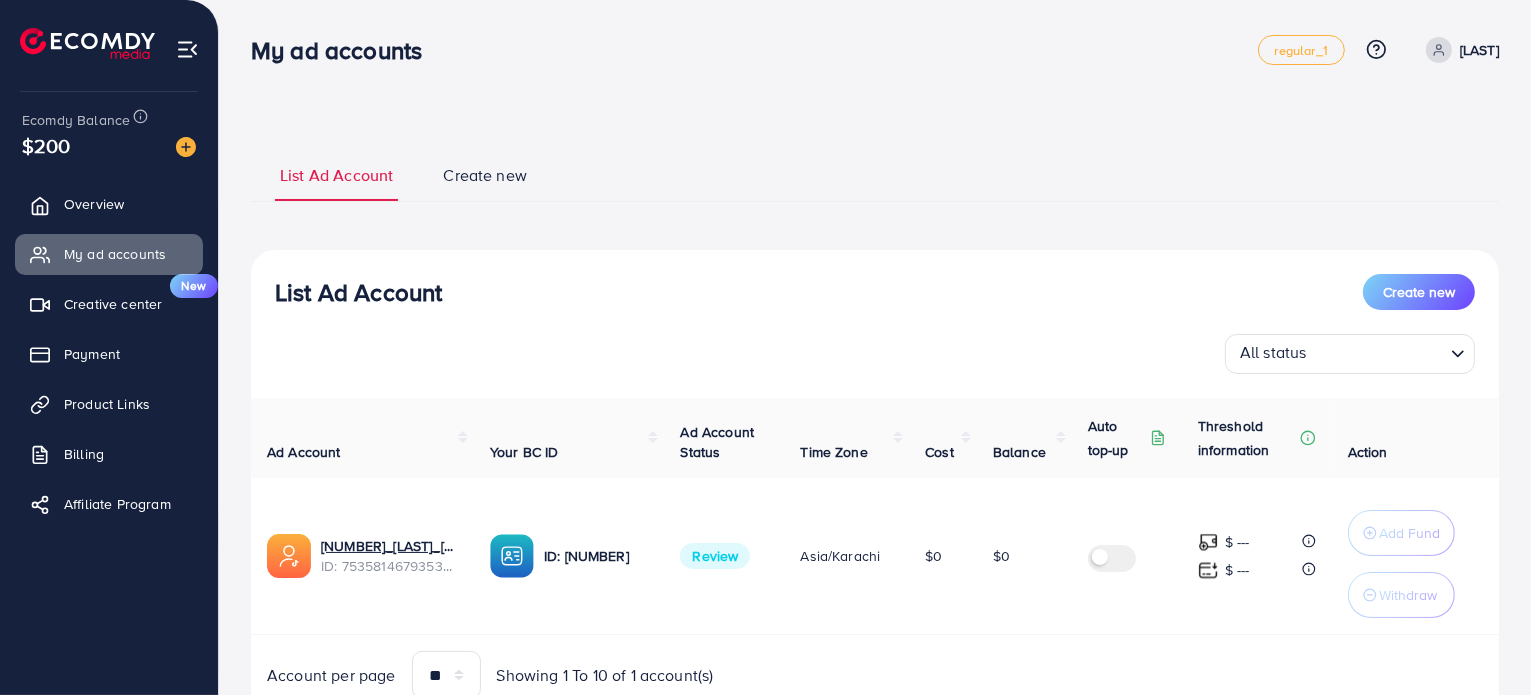 click at bounding box center [1208, 542] 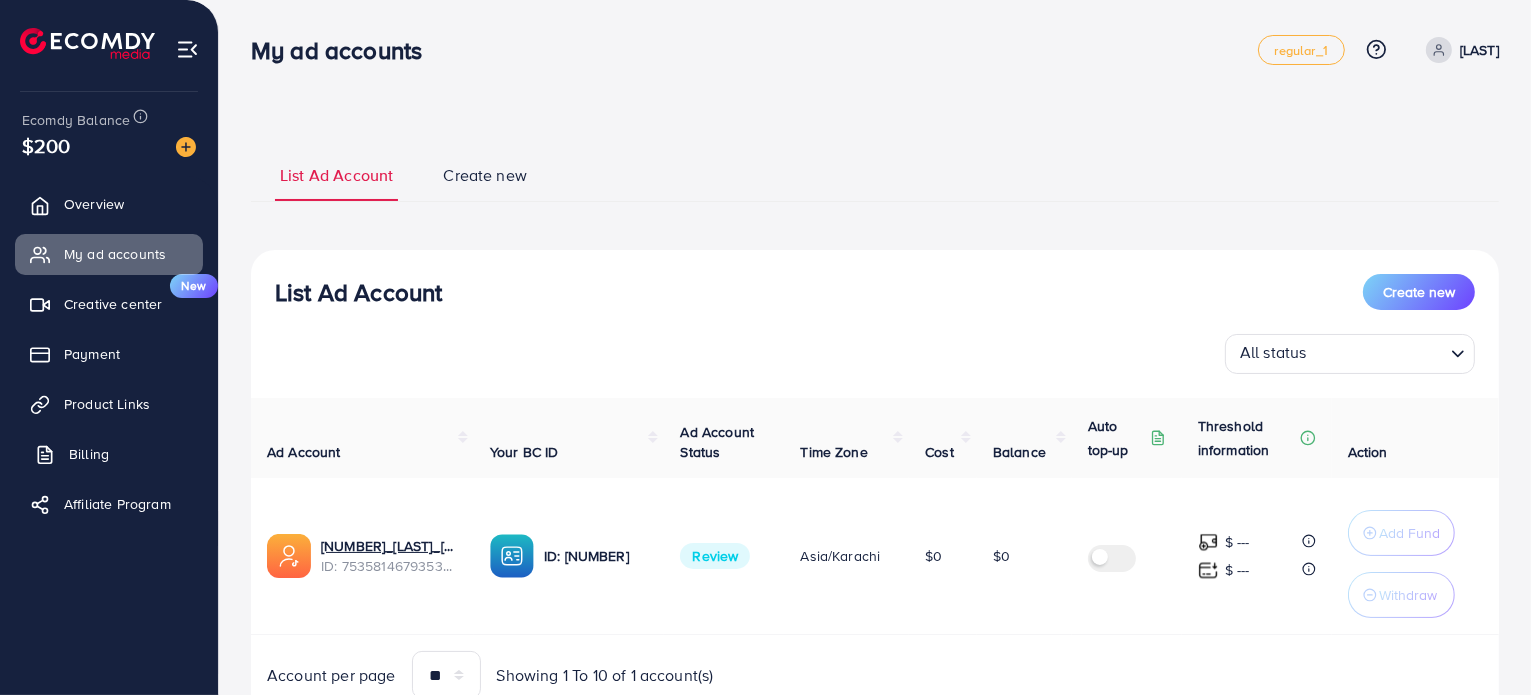 click on "Billing" at bounding box center [89, 454] 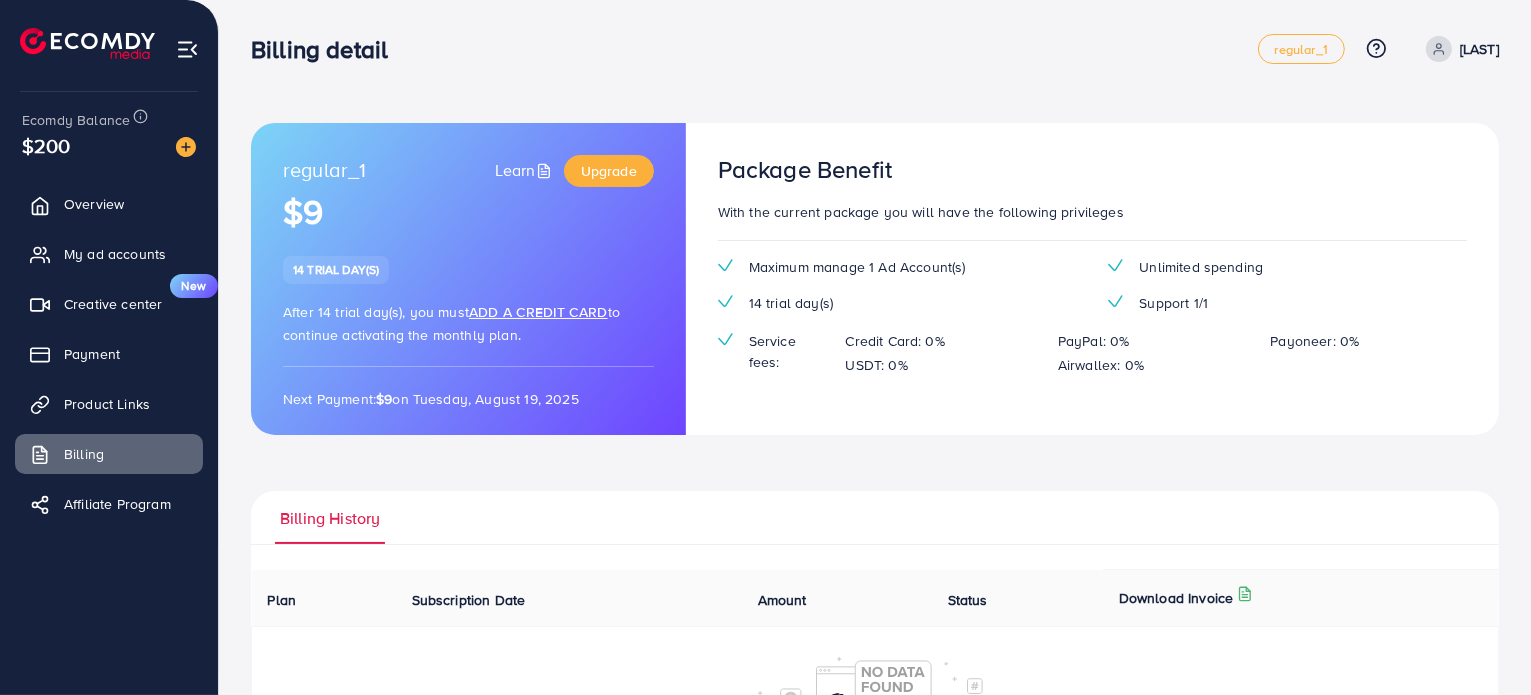 scroll, scrollTop: 0, scrollLeft: 0, axis: both 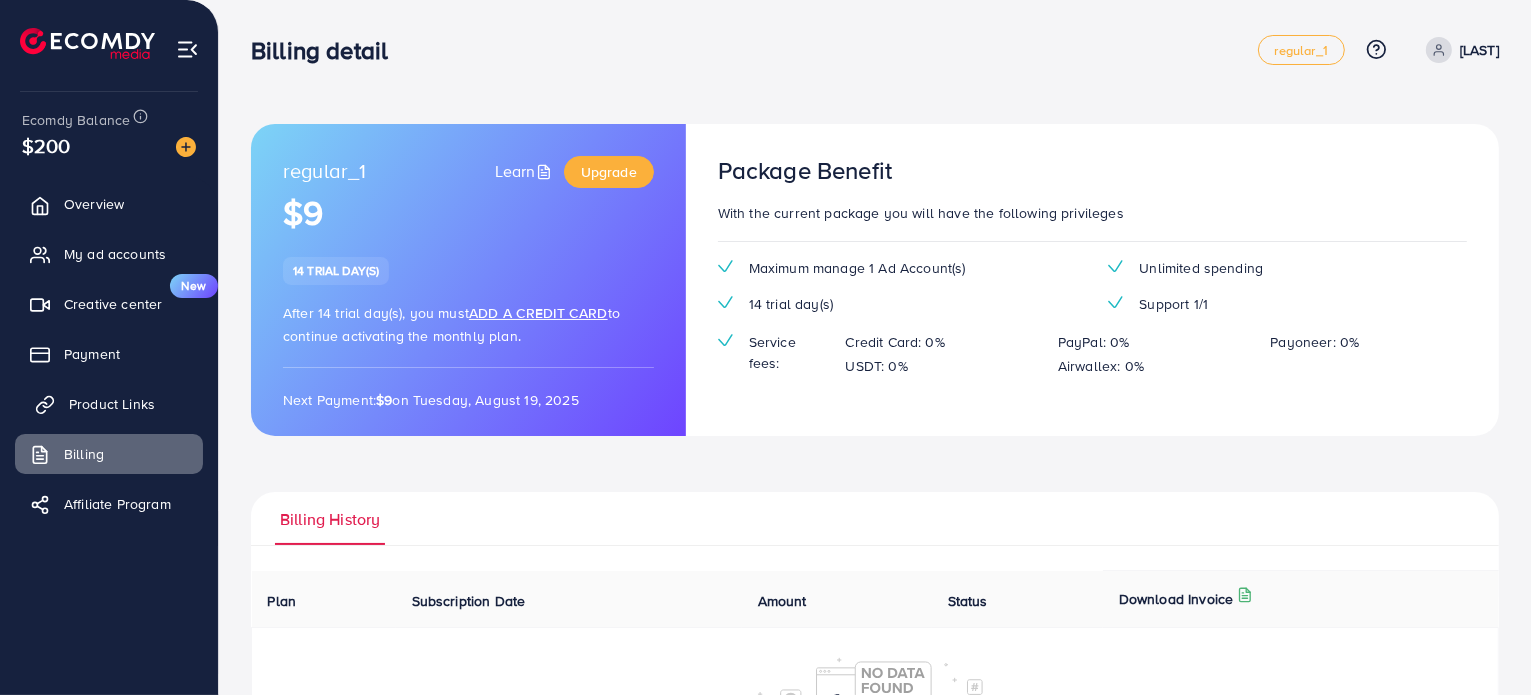 click on "Product Links" at bounding box center [112, 404] 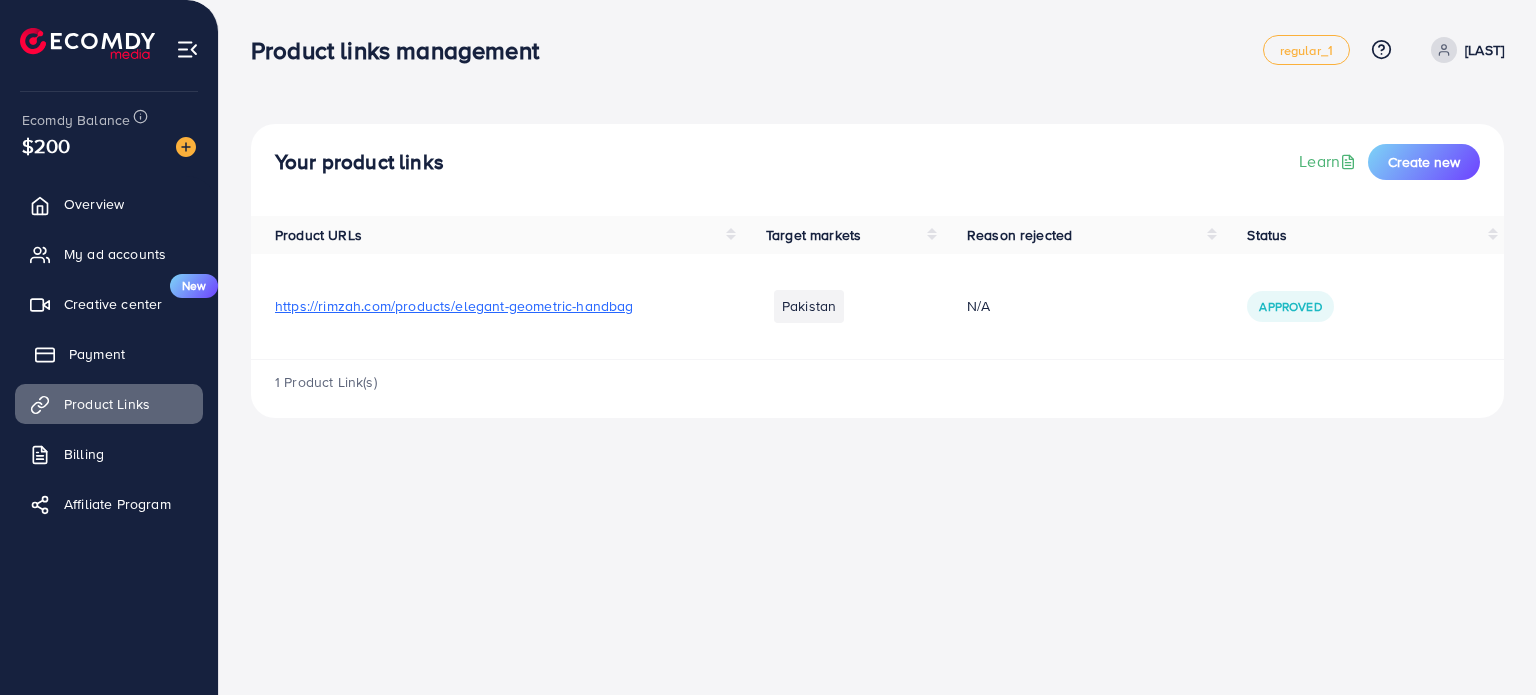 click on "Payment" at bounding box center [109, 354] 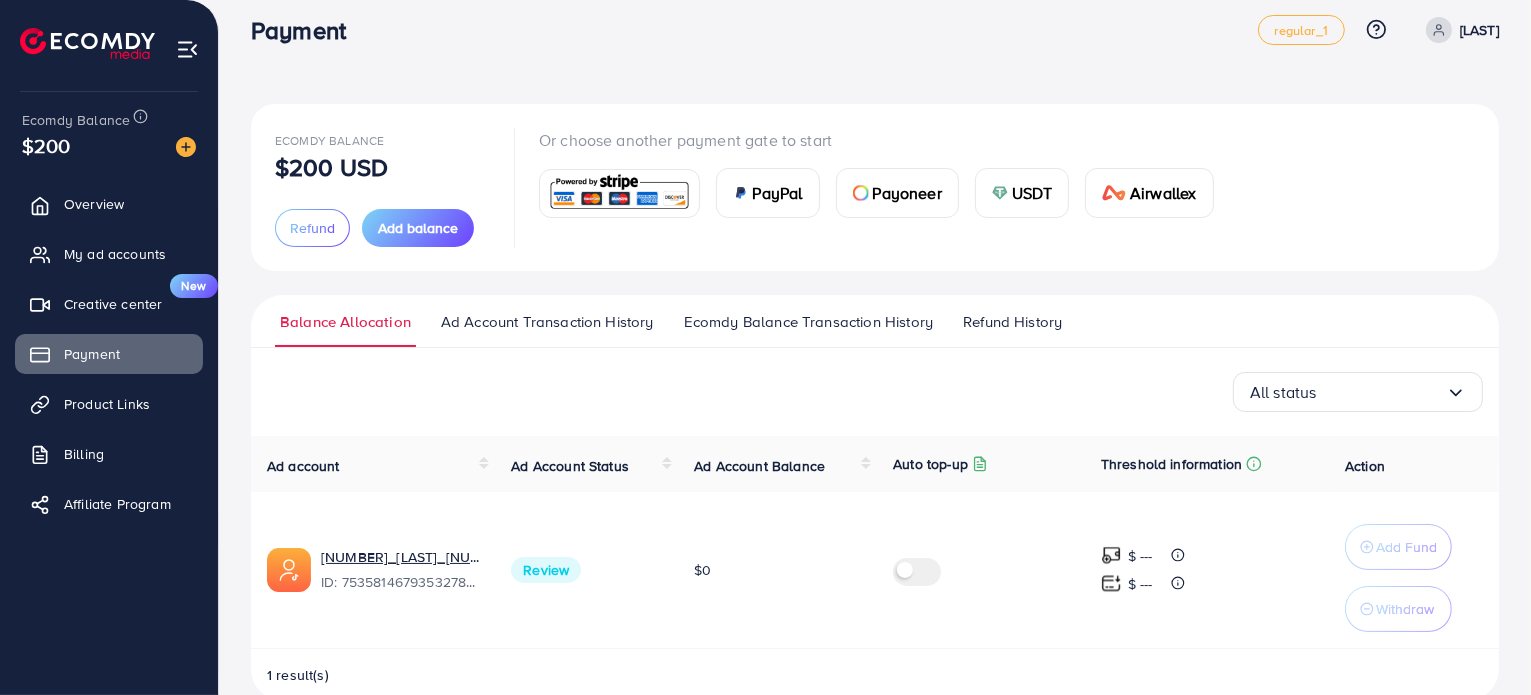 scroll, scrollTop: 0, scrollLeft: 0, axis: both 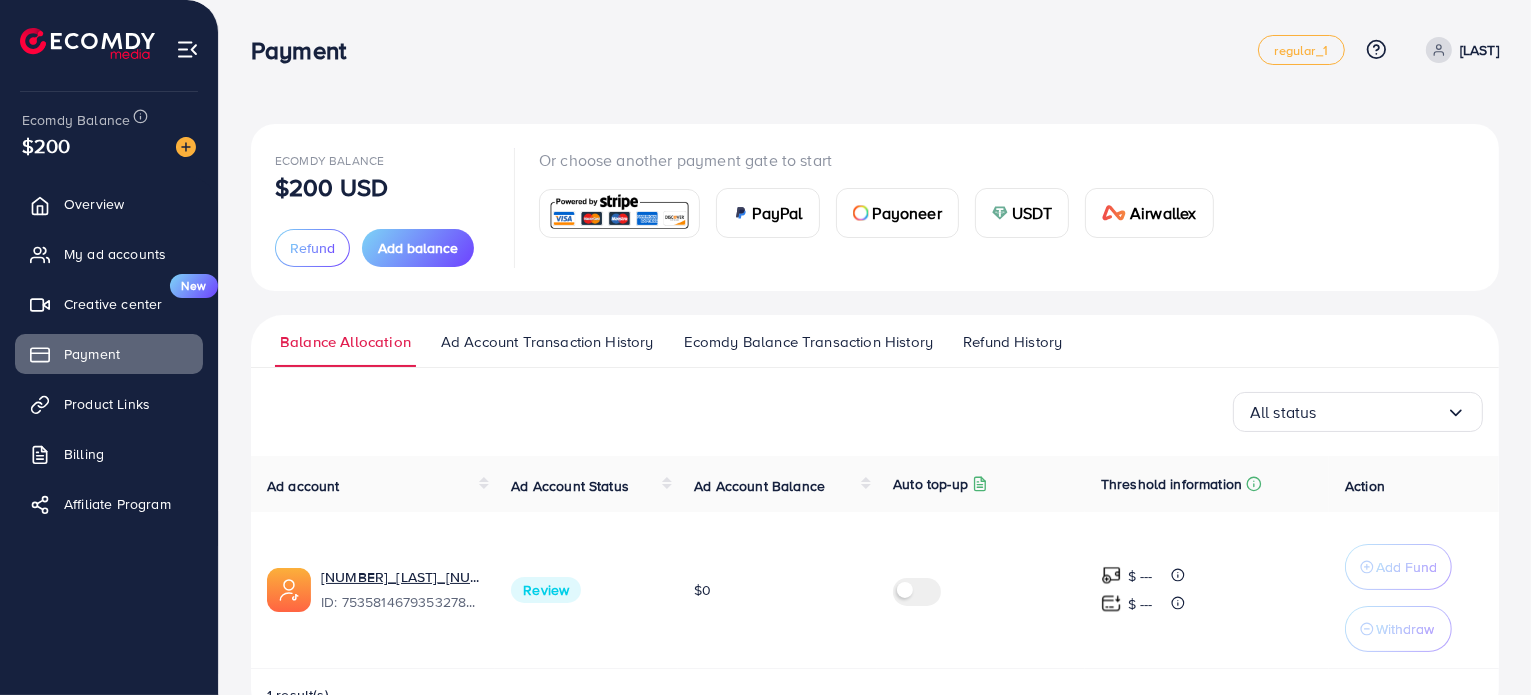 click at bounding box center [619, 213] 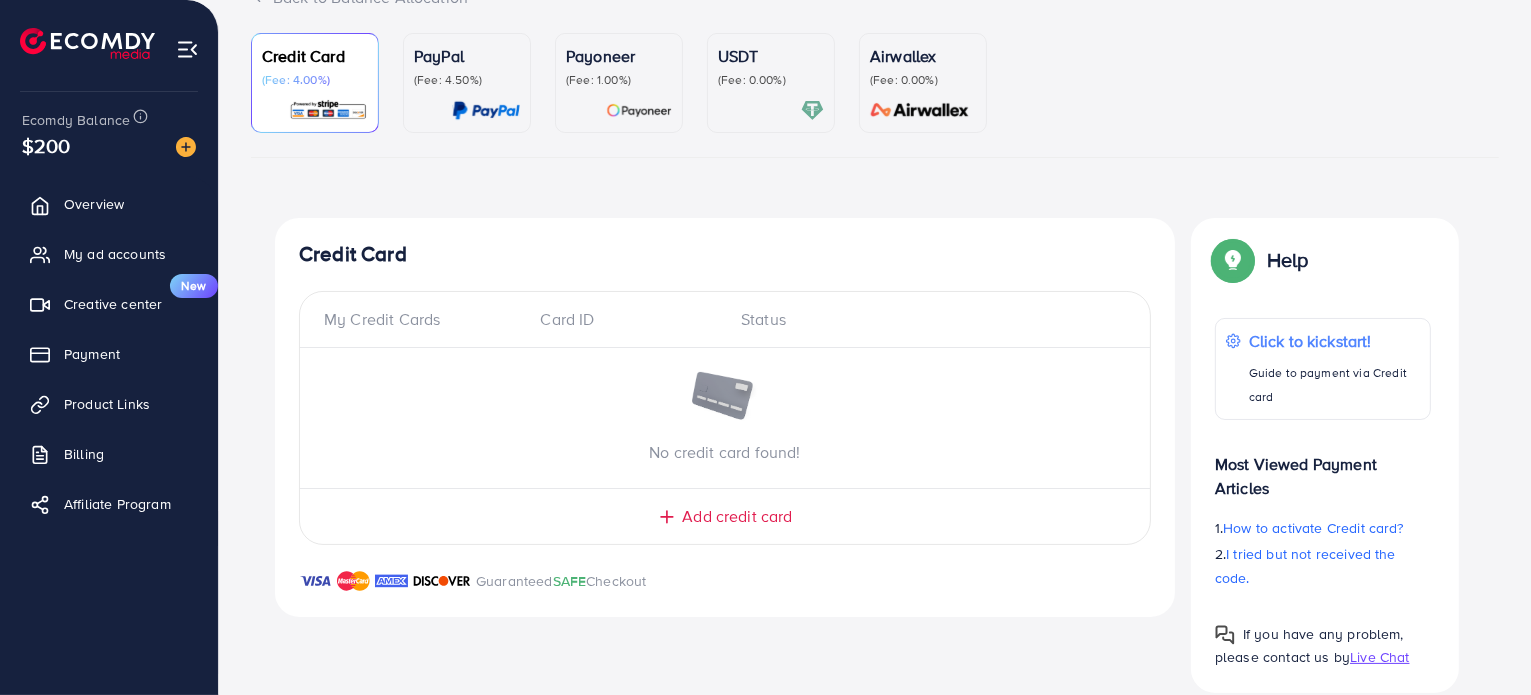 scroll, scrollTop: 191, scrollLeft: 0, axis: vertical 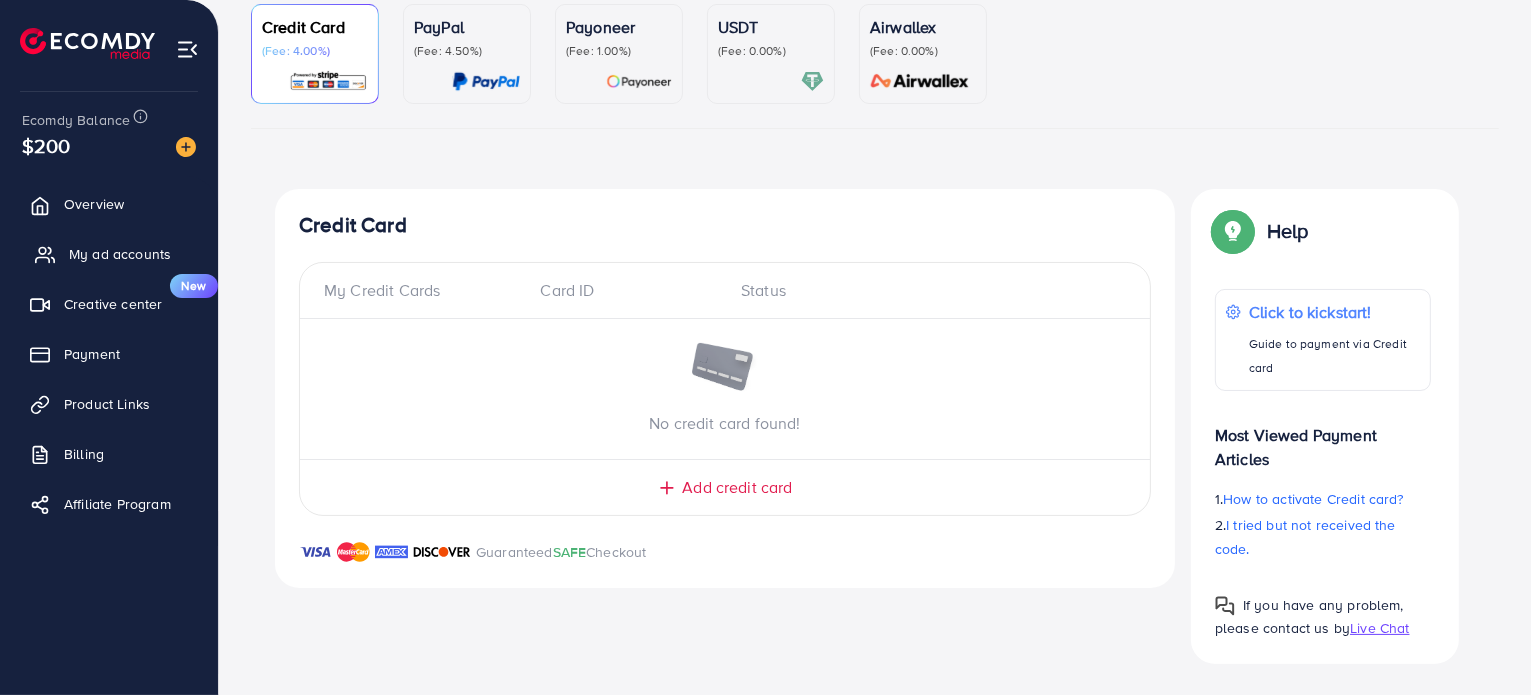 click on "My ad accounts" at bounding box center [120, 254] 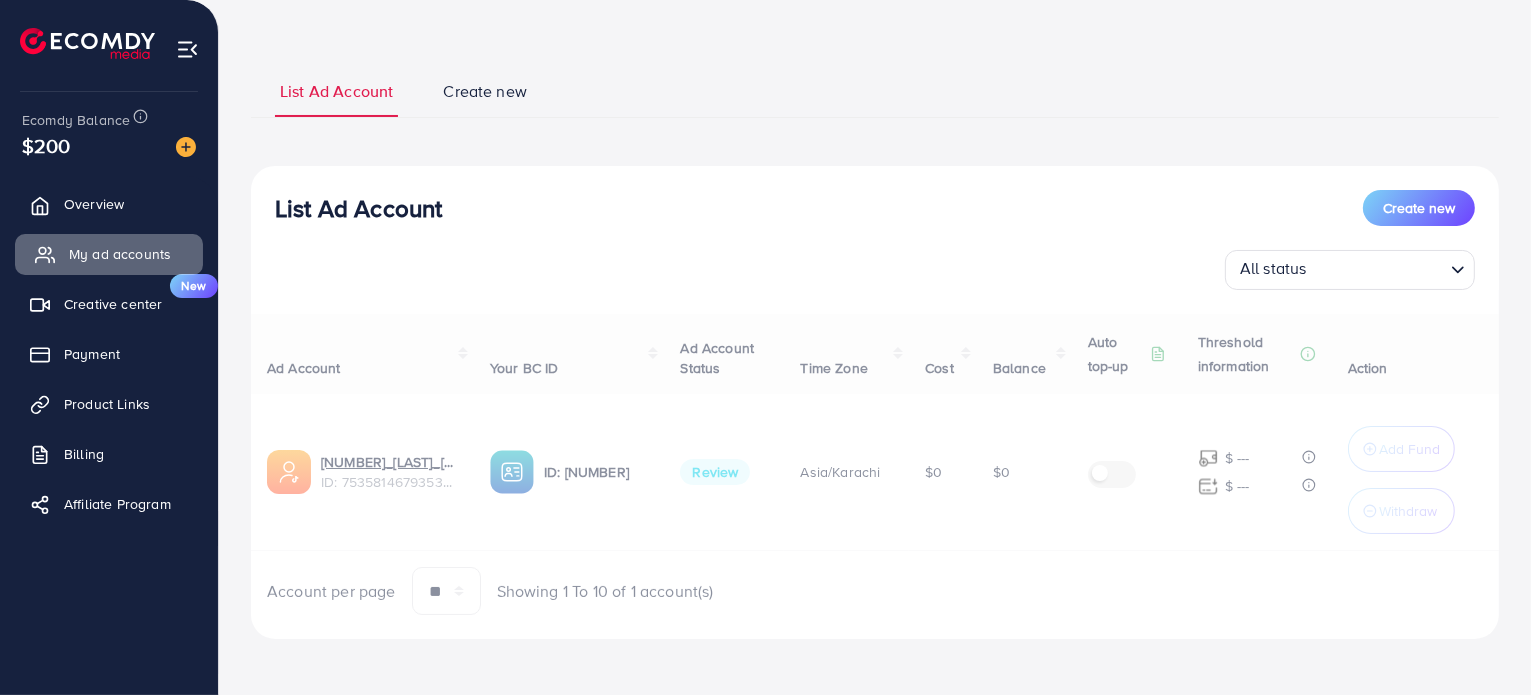 scroll, scrollTop: 0, scrollLeft: 0, axis: both 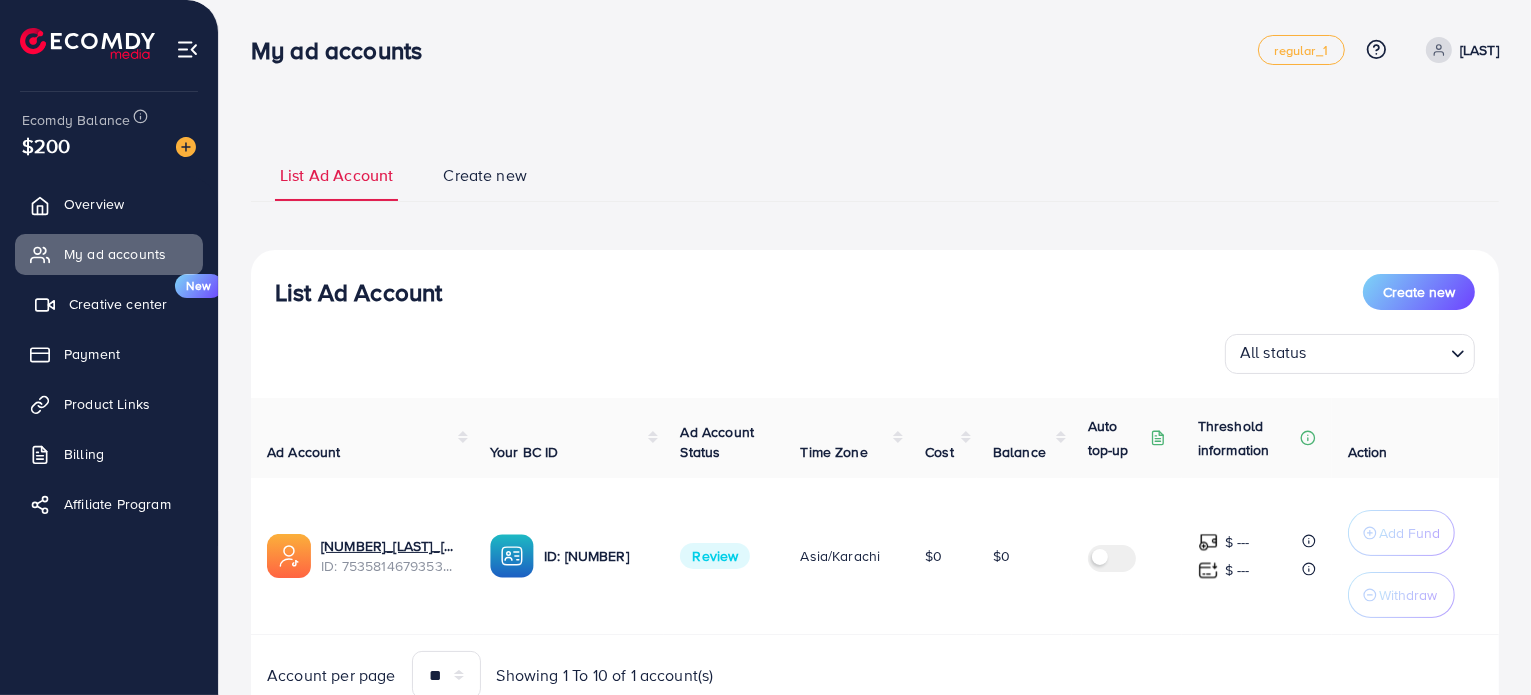 click on "Creative center  New" at bounding box center [109, 304] 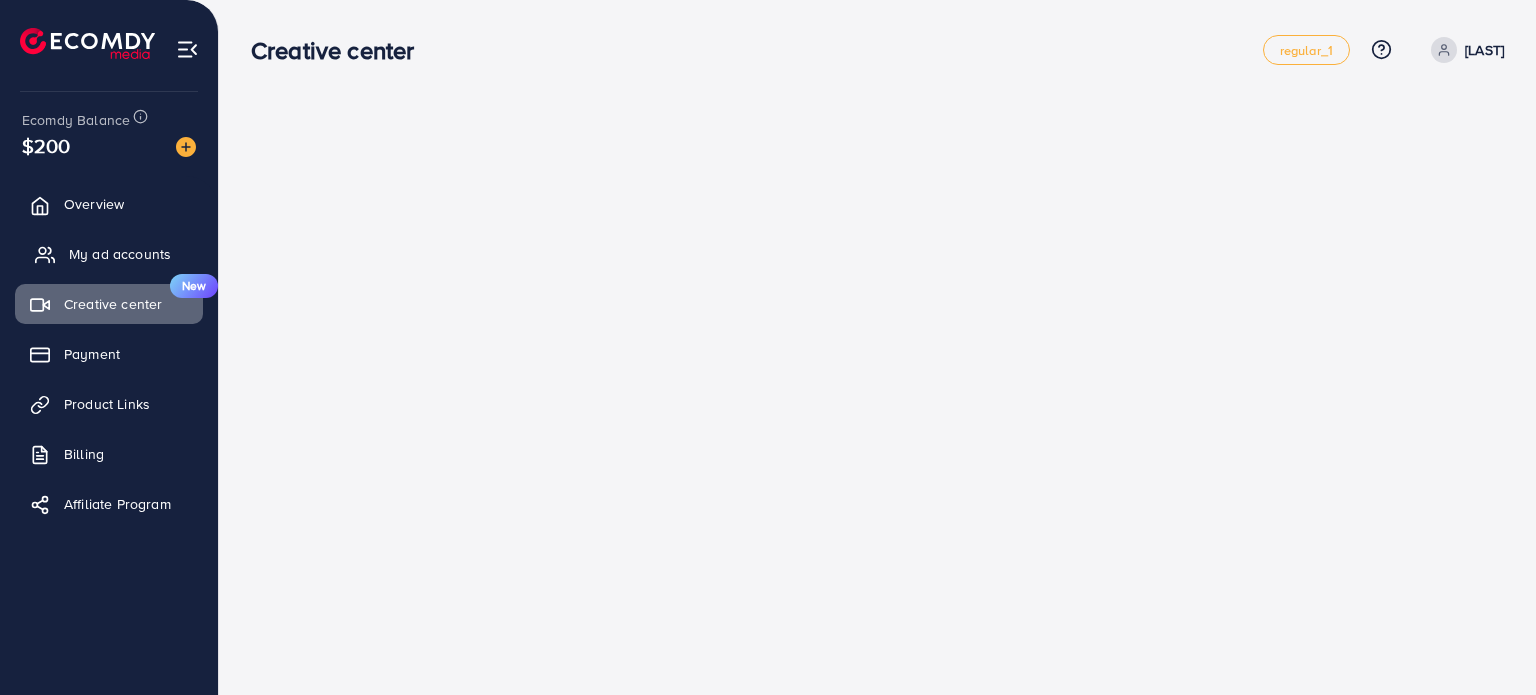 click on "My ad accounts" at bounding box center (120, 254) 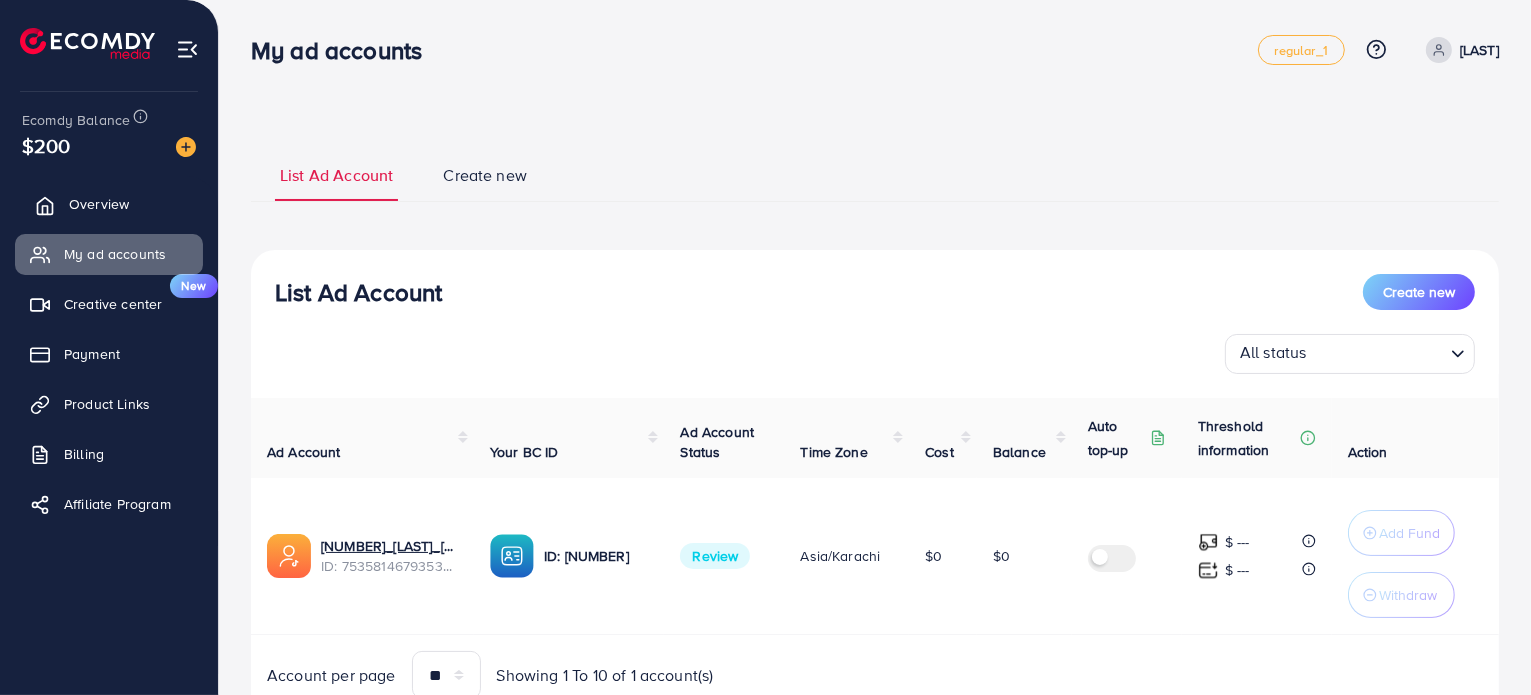 click on "Overview" at bounding box center [99, 204] 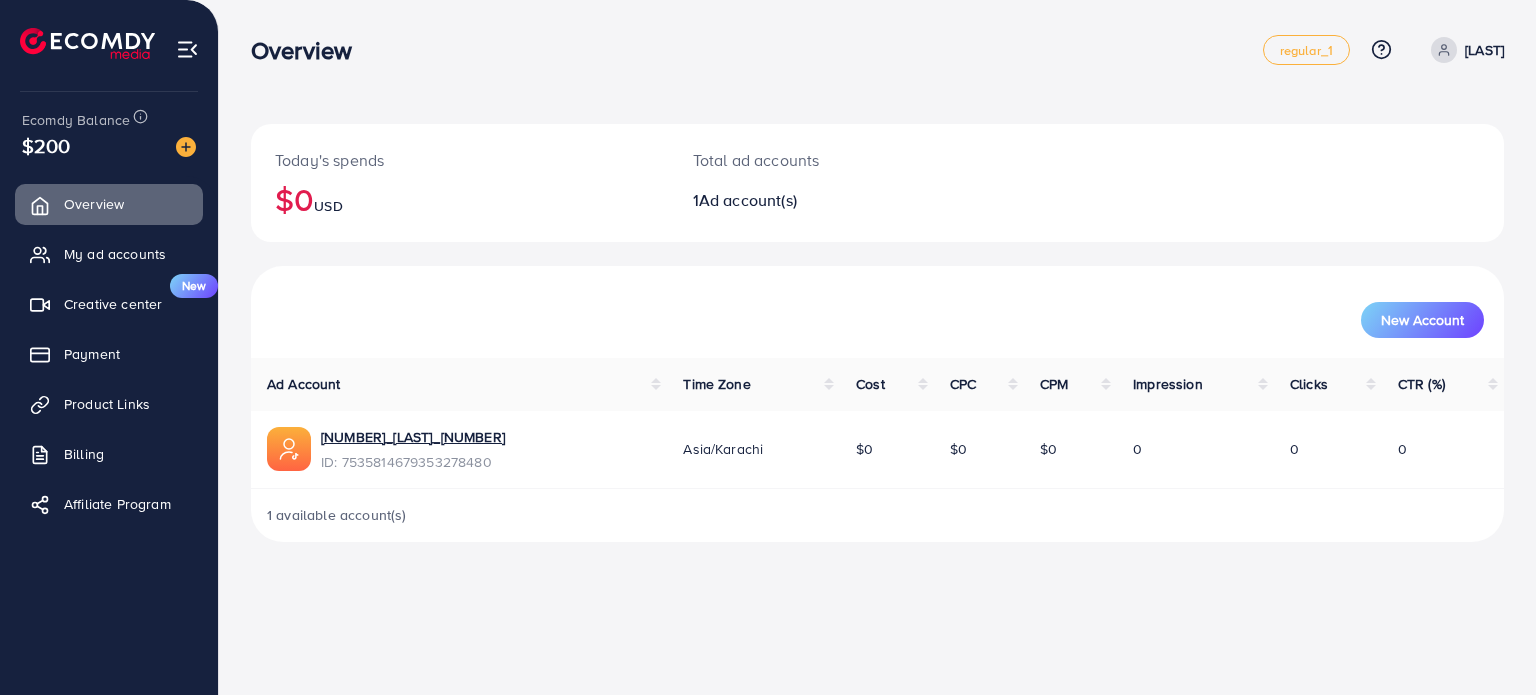 click 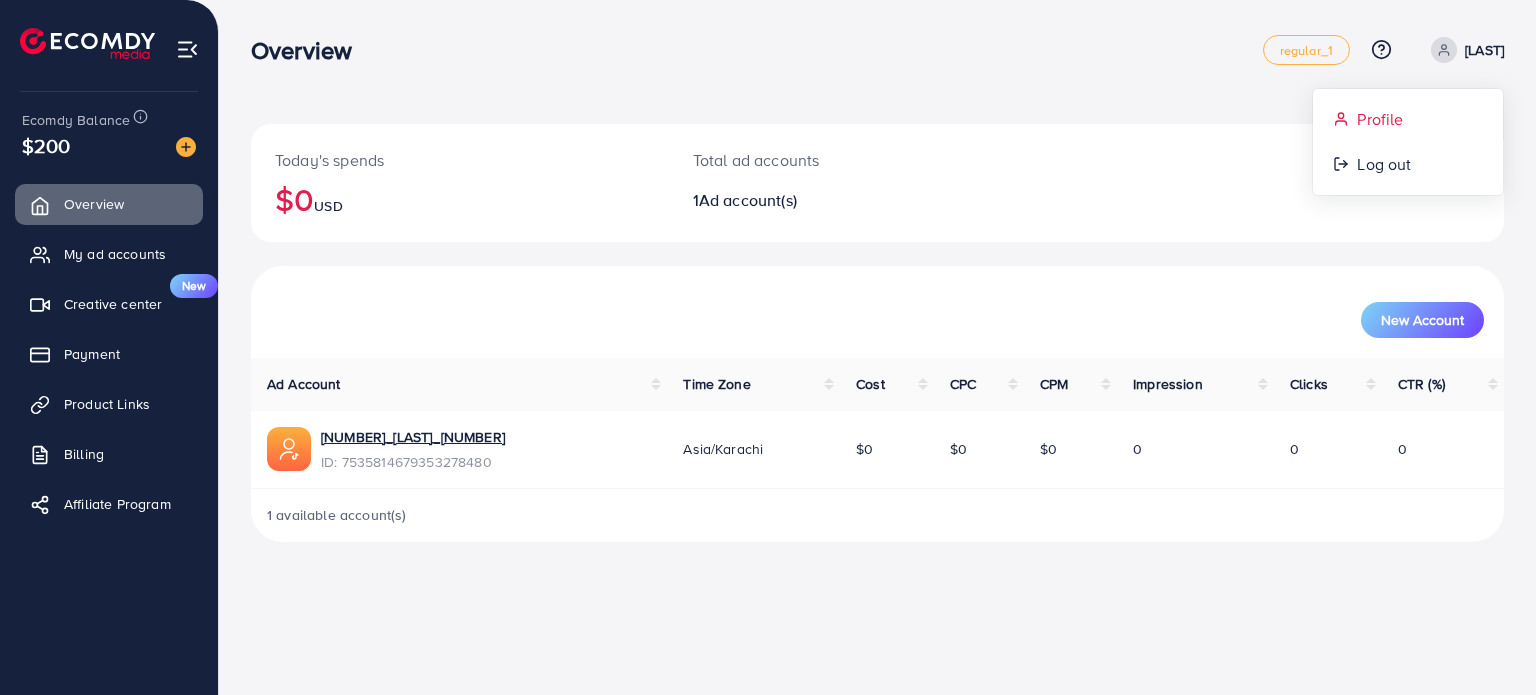 click 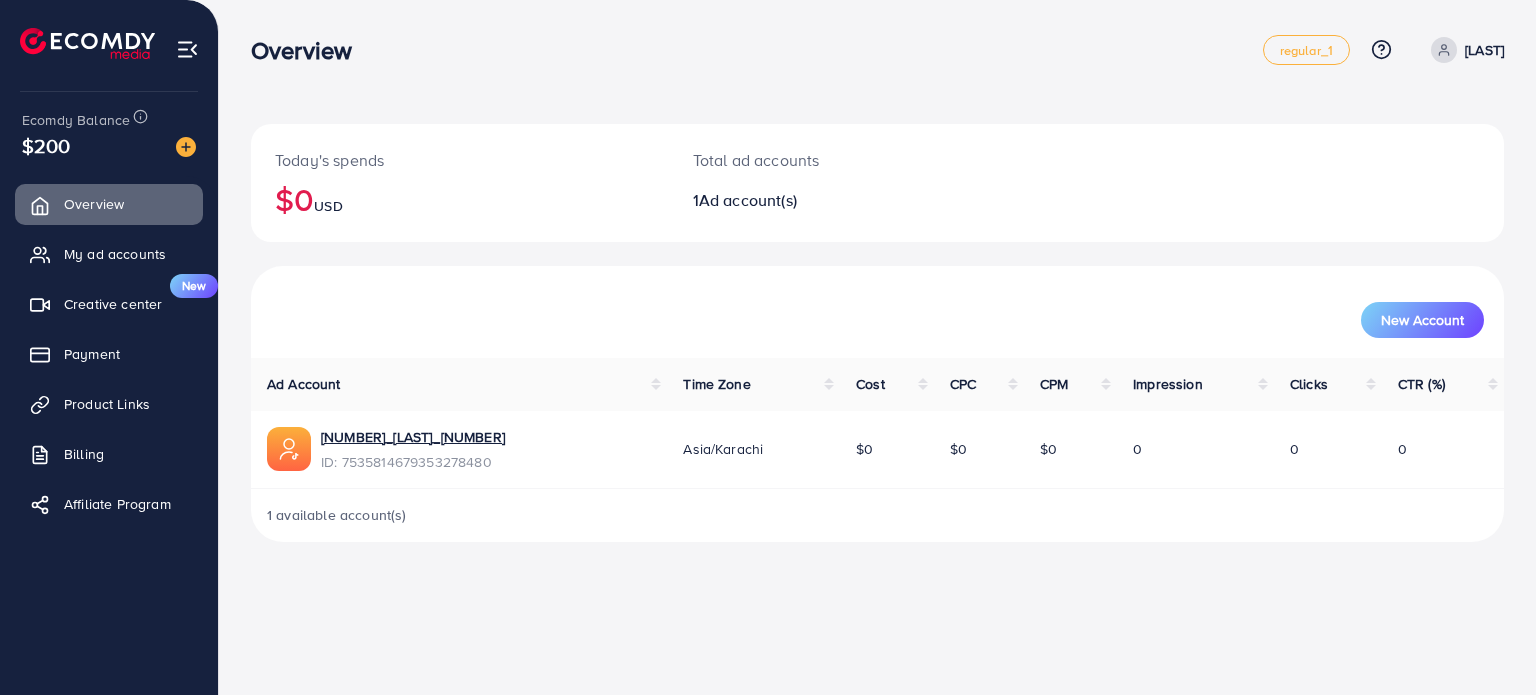 select on "********" 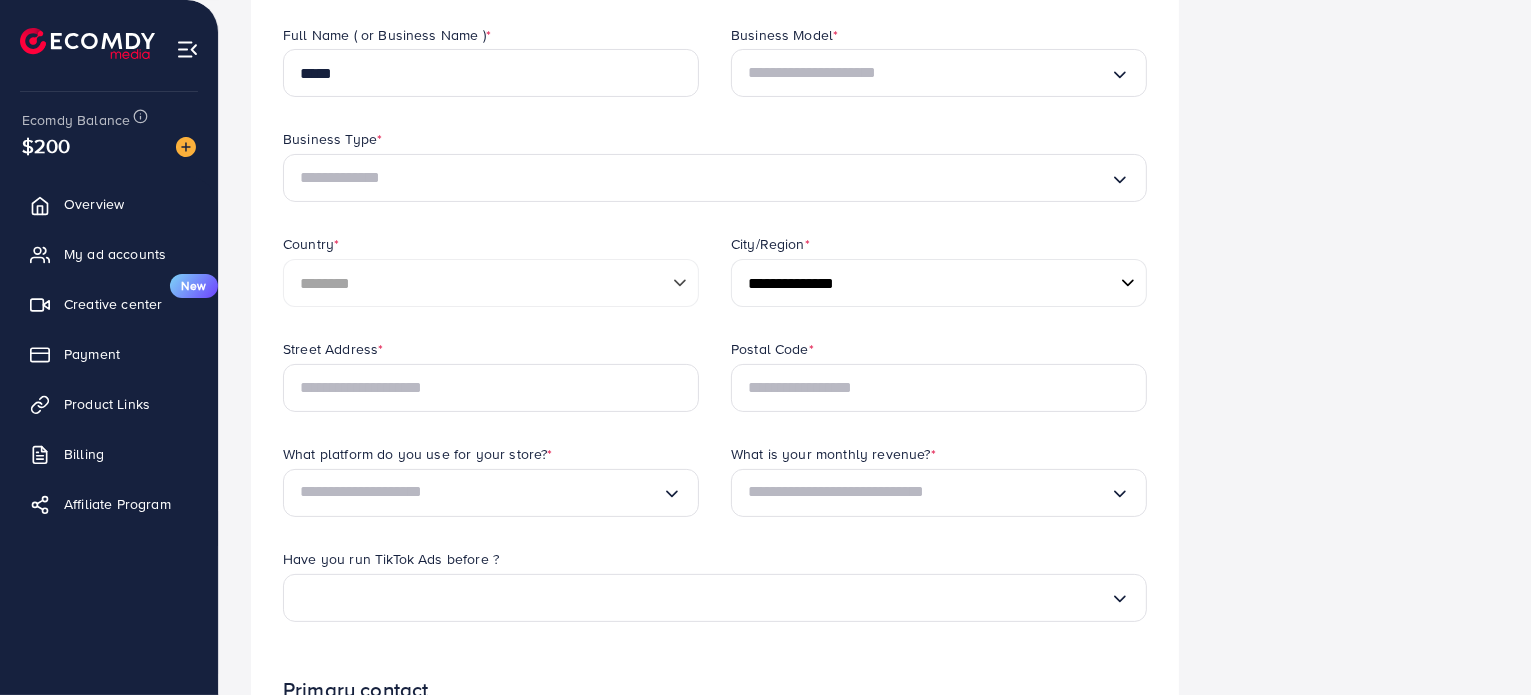 scroll, scrollTop: 300, scrollLeft: 0, axis: vertical 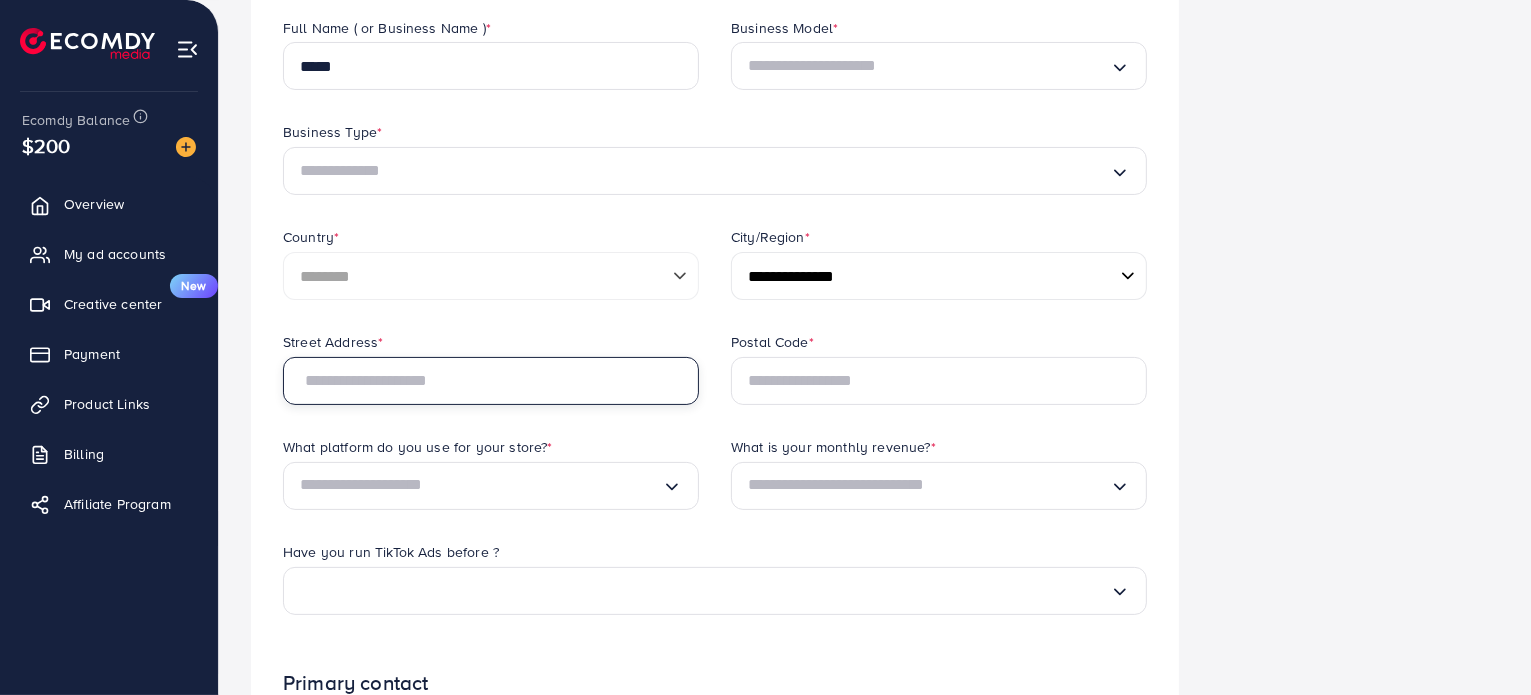 click at bounding box center [491, 381] 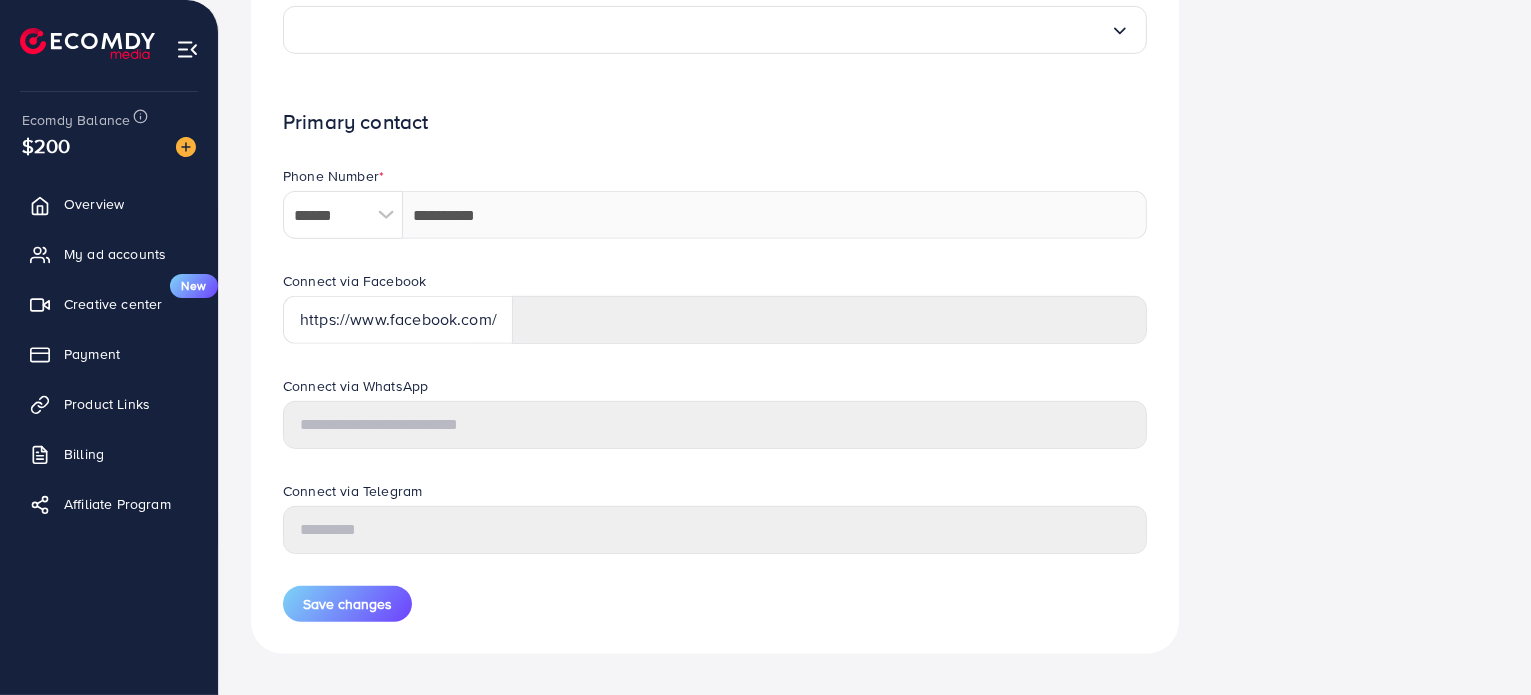 scroll, scrollTop: 884, scrollLeft: 0, axis: vertical 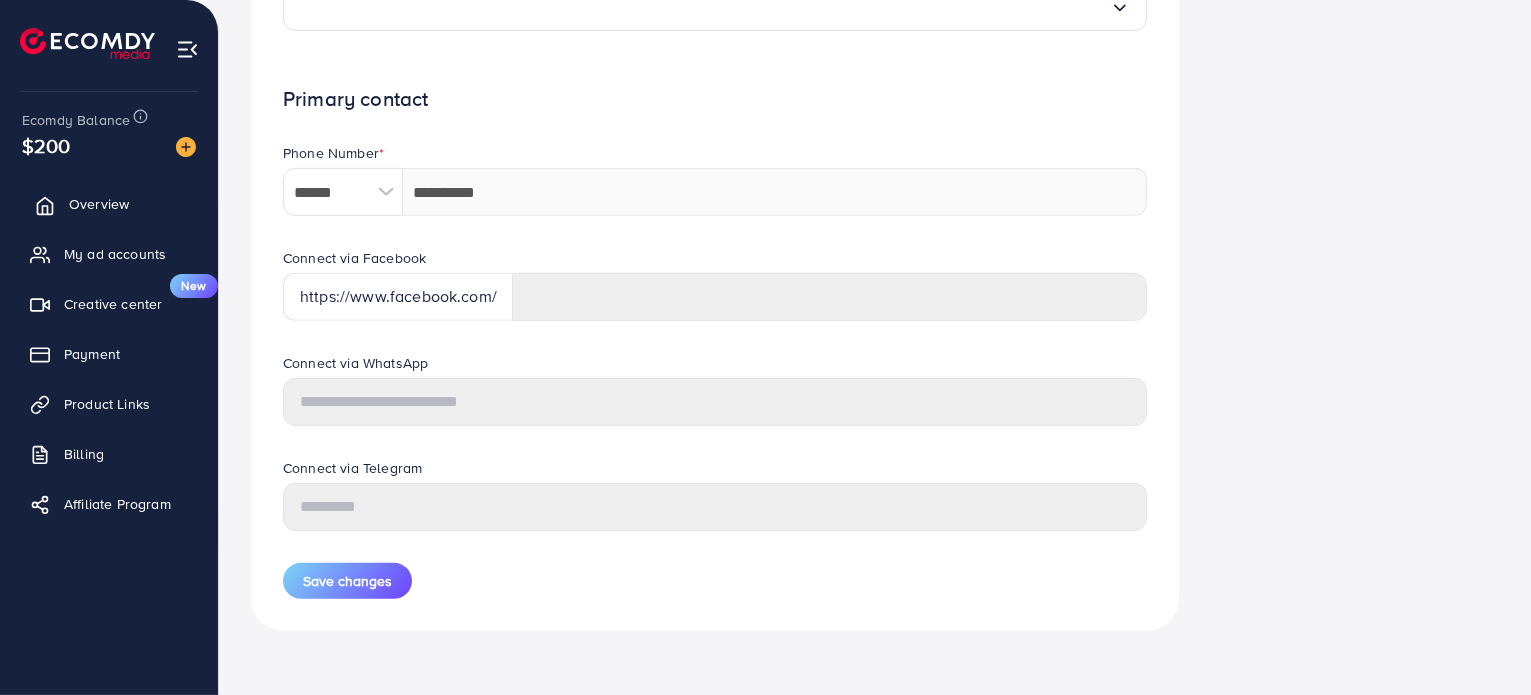 click on "Overview" at bounding box center [109, 204] 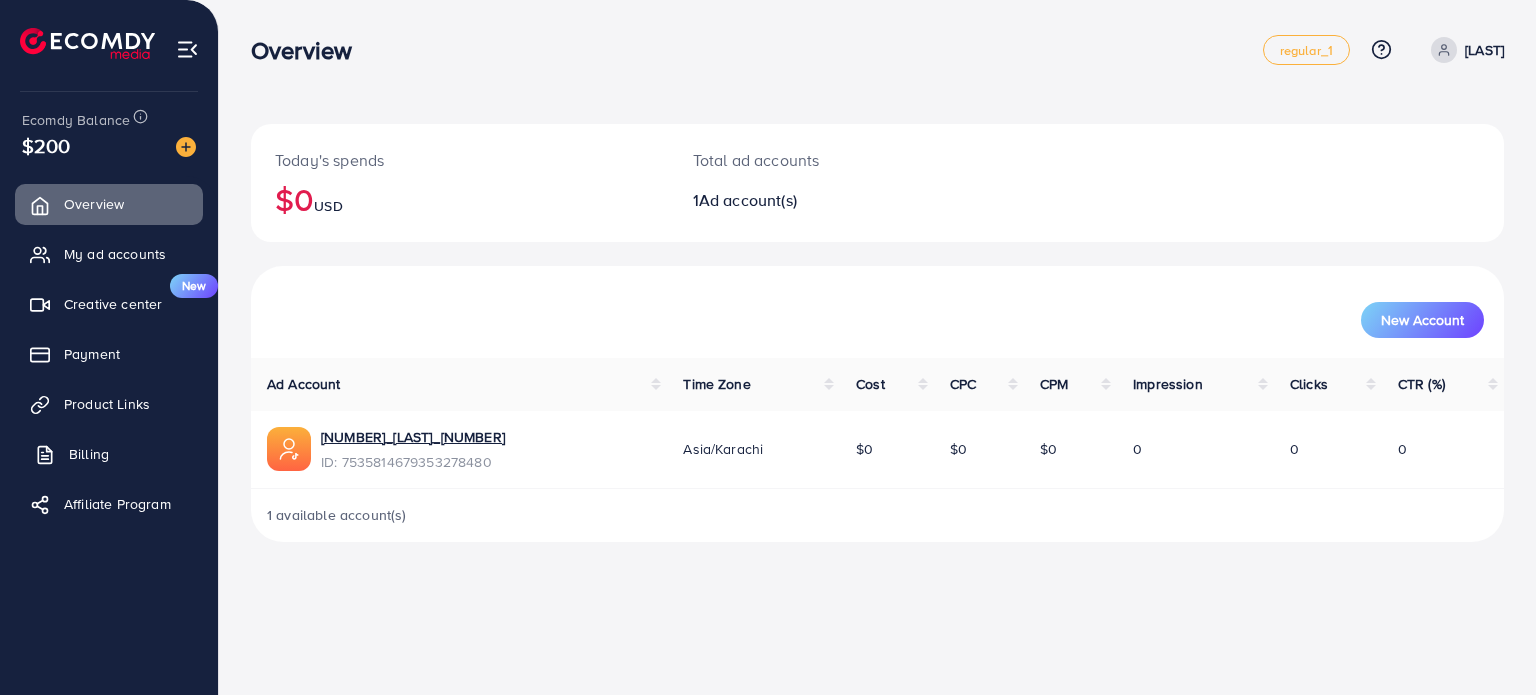 click on "Billing" at bounding box center [89, 454] 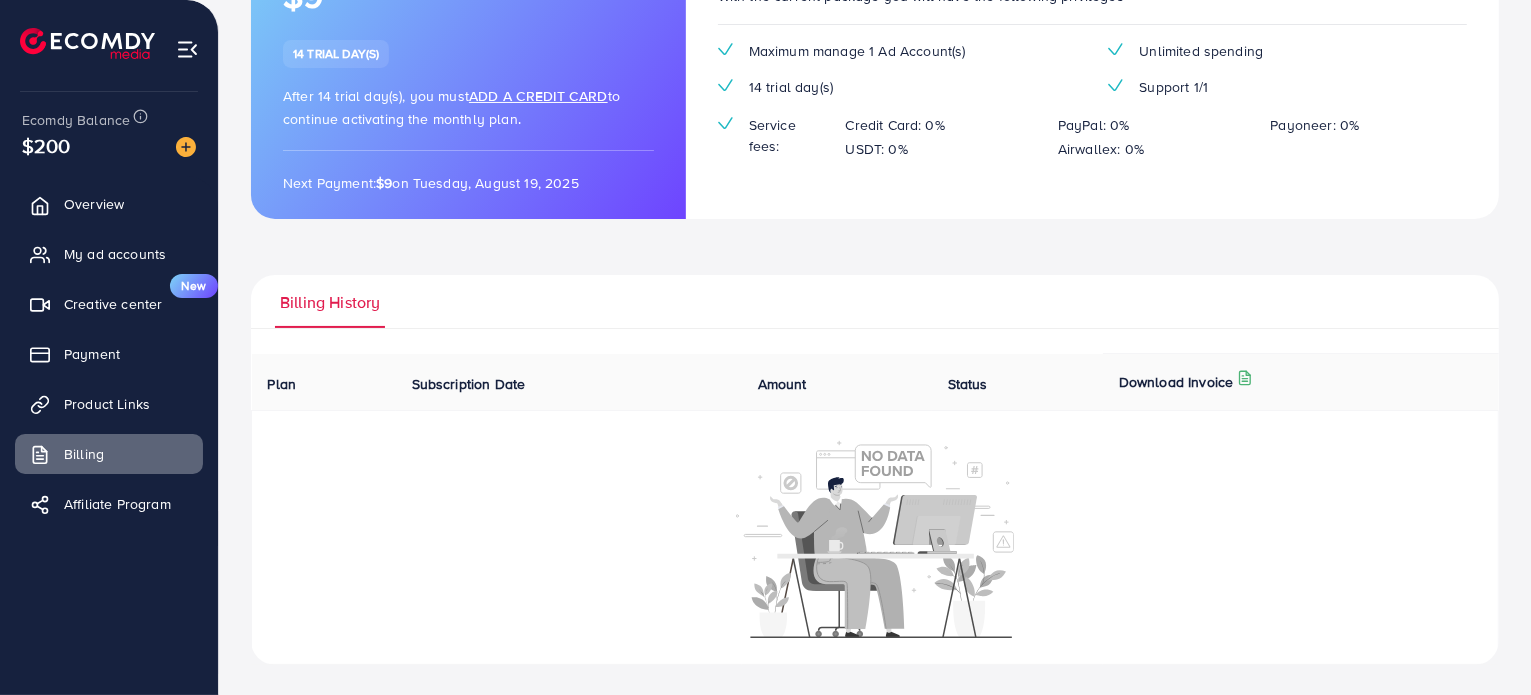 scroll, scrollTop: 0, scrollLeft: 0, axis: both 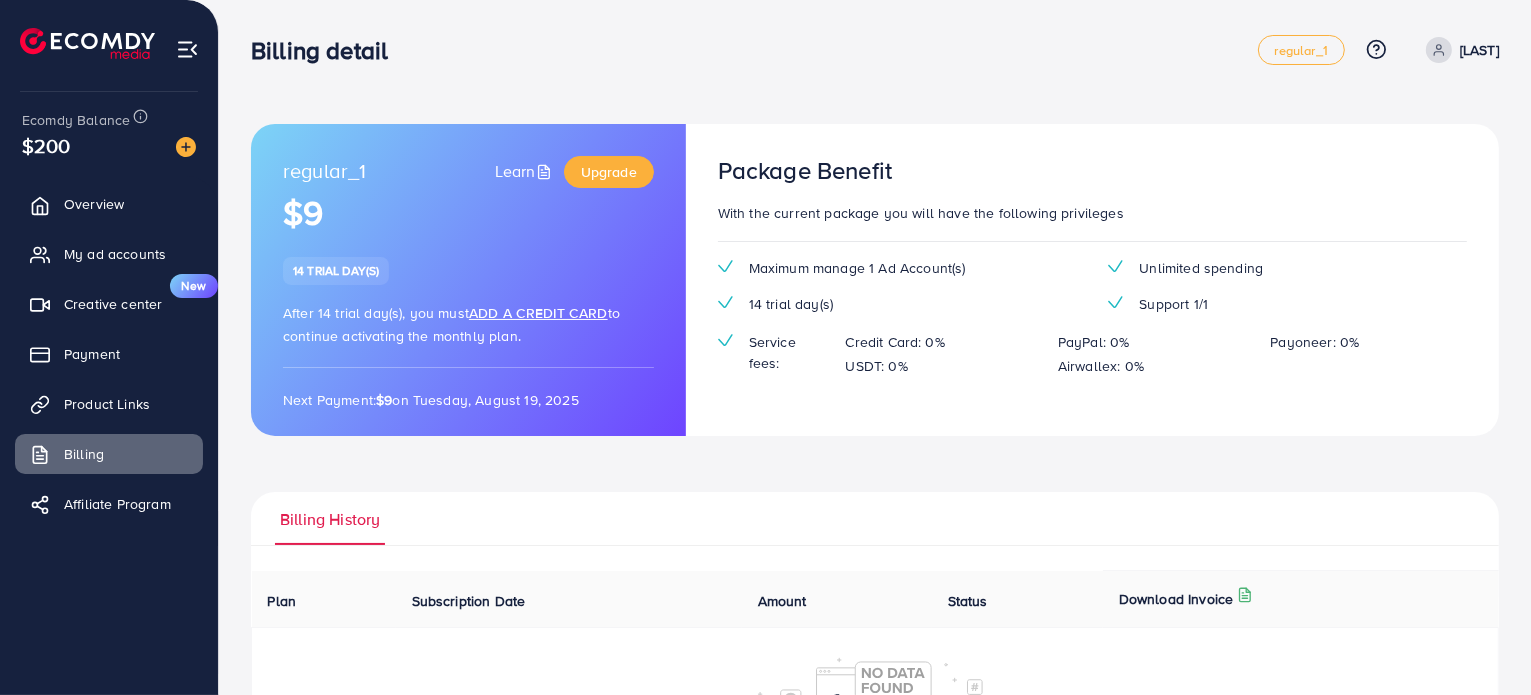 click on "Add a credit card" at bounding box center (538, 313) 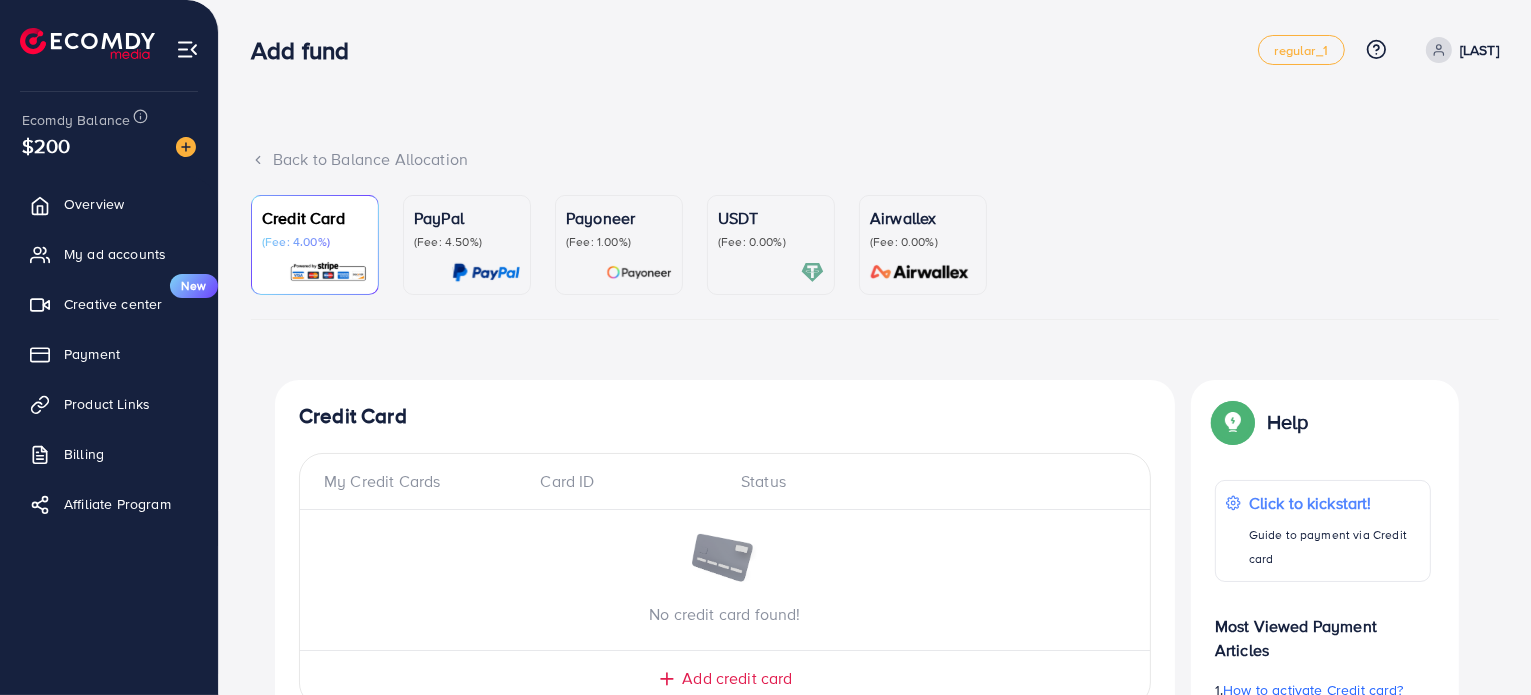 click on "(Fee: 4.50%)" at bounding box center (467, 242) 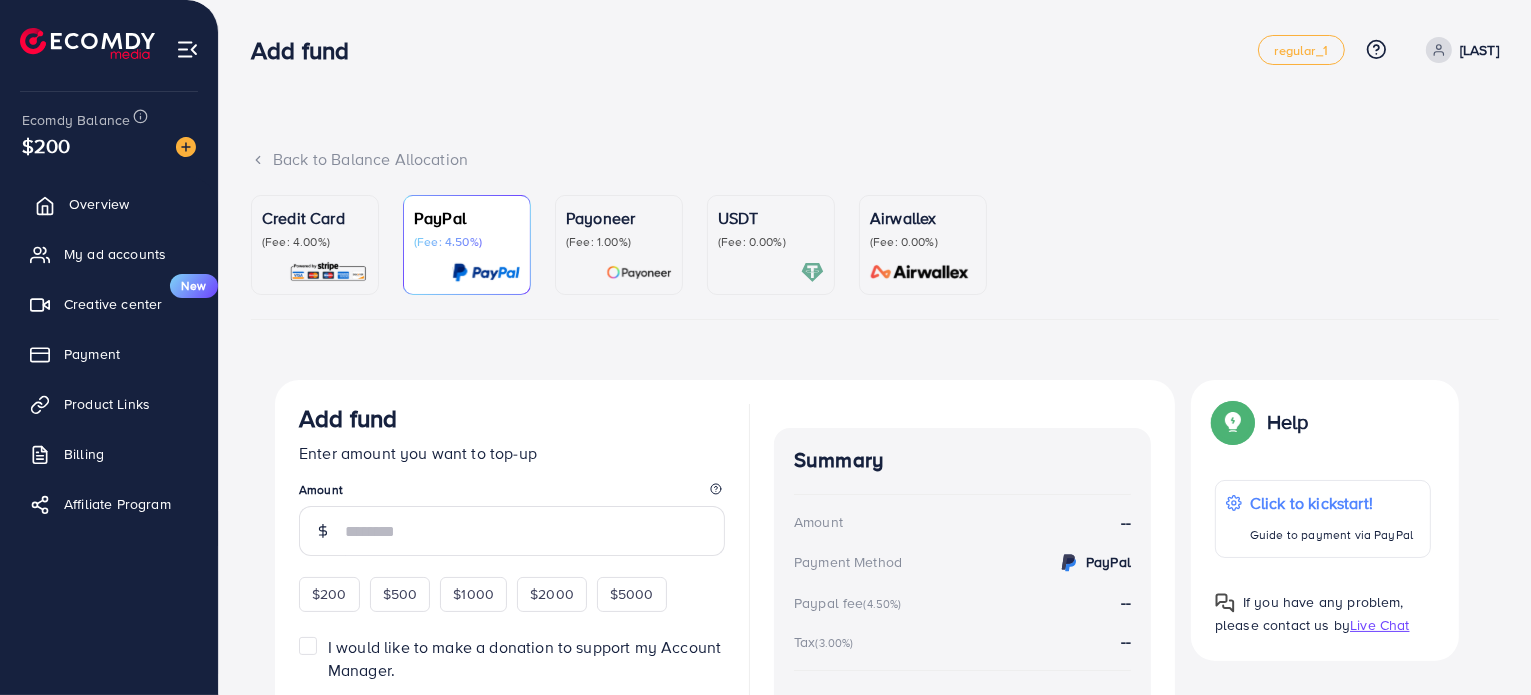 click on "Overview" at bounding box center (99, 204) 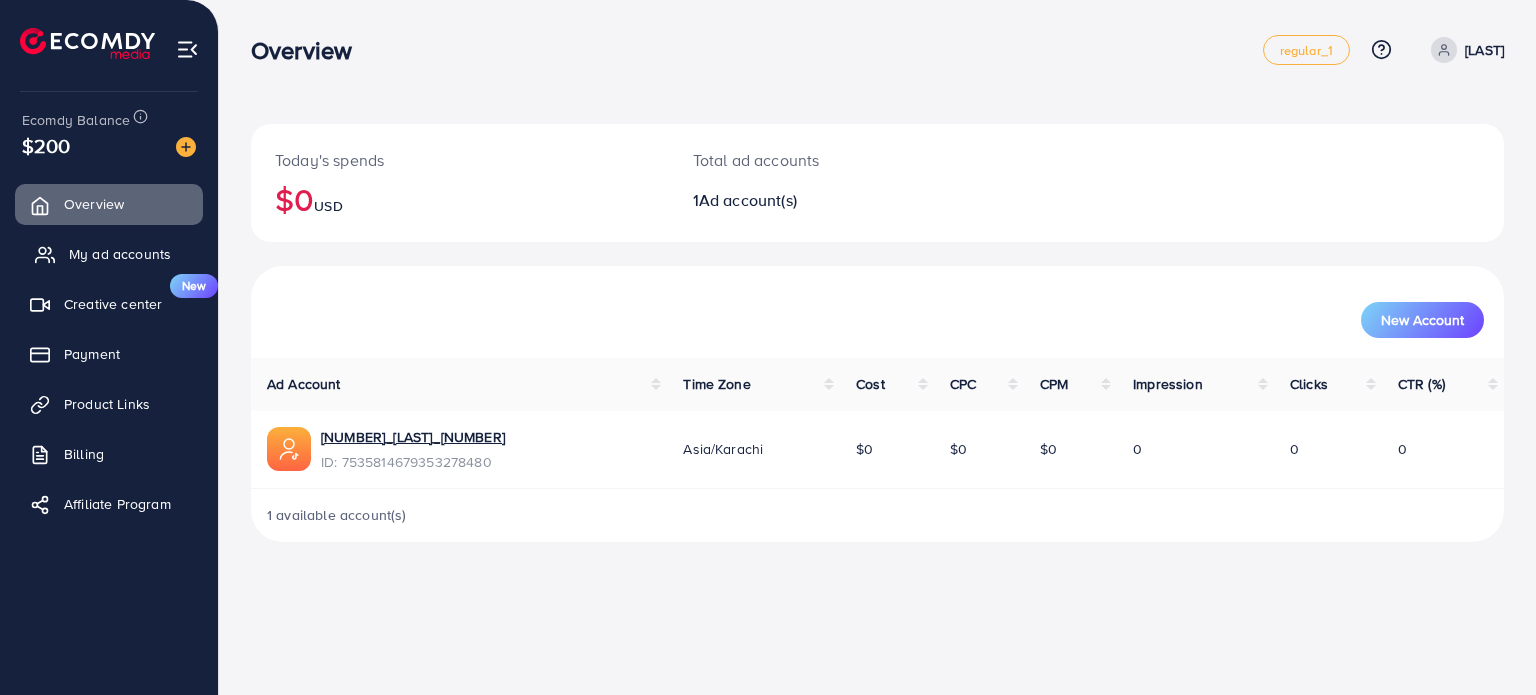 click 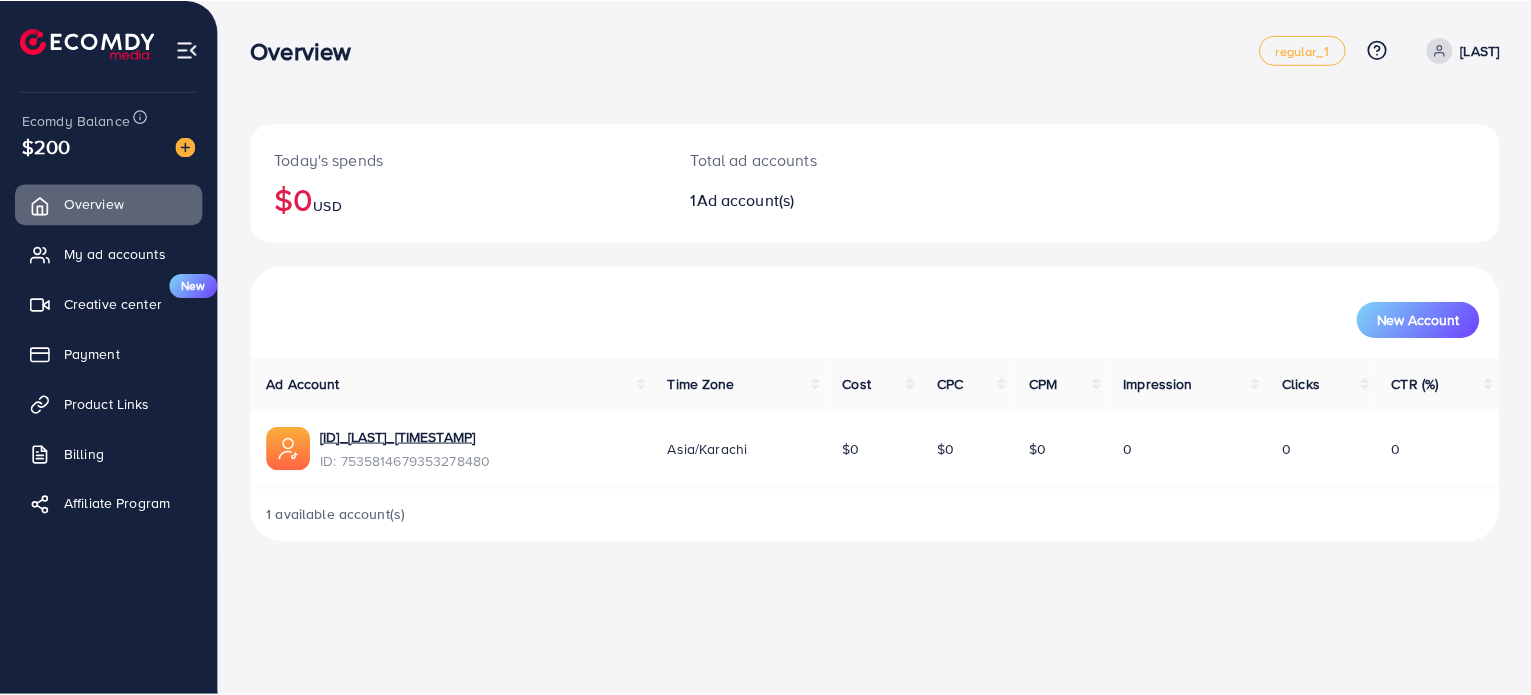 scroll, scrollTop: 0, scrollLeft: 0, axis: both 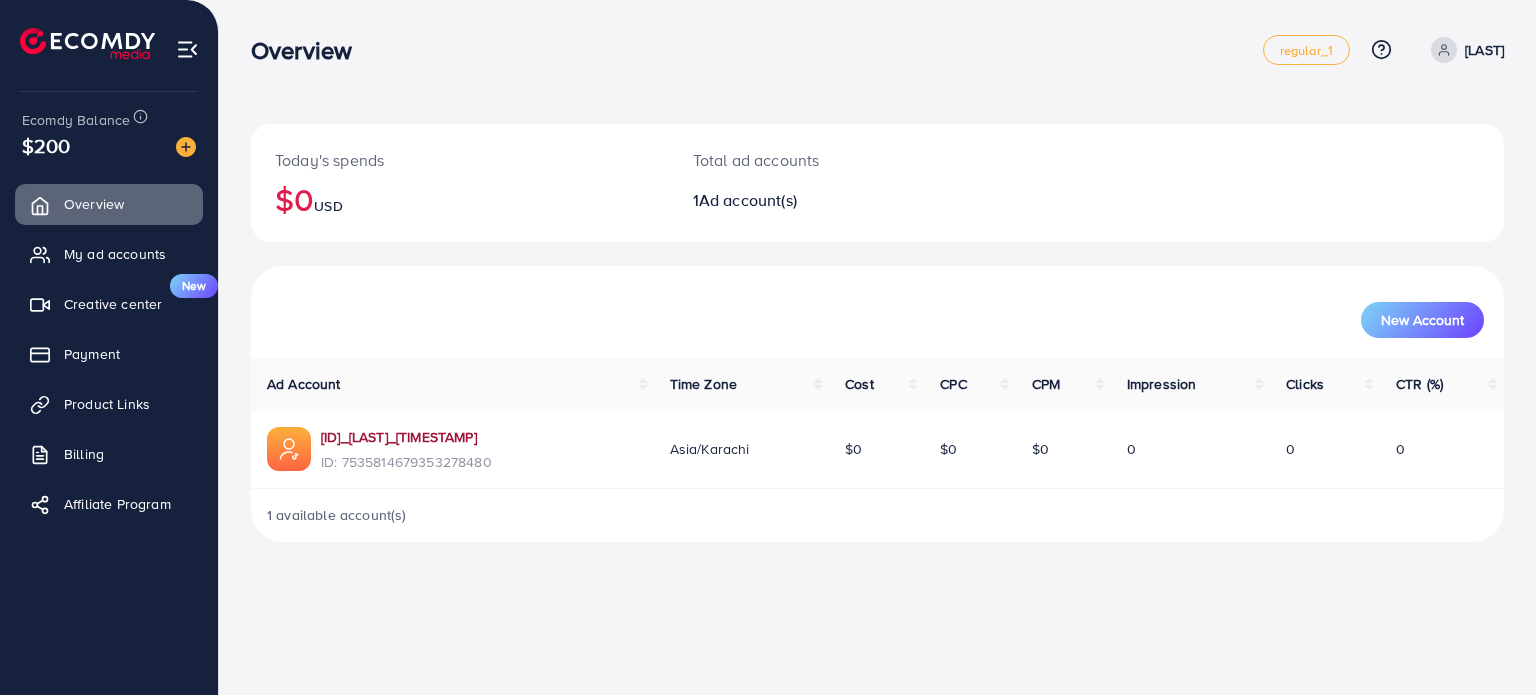 click on "1031594_Rimazah_1754568624722" at bounding box center [406, 437] 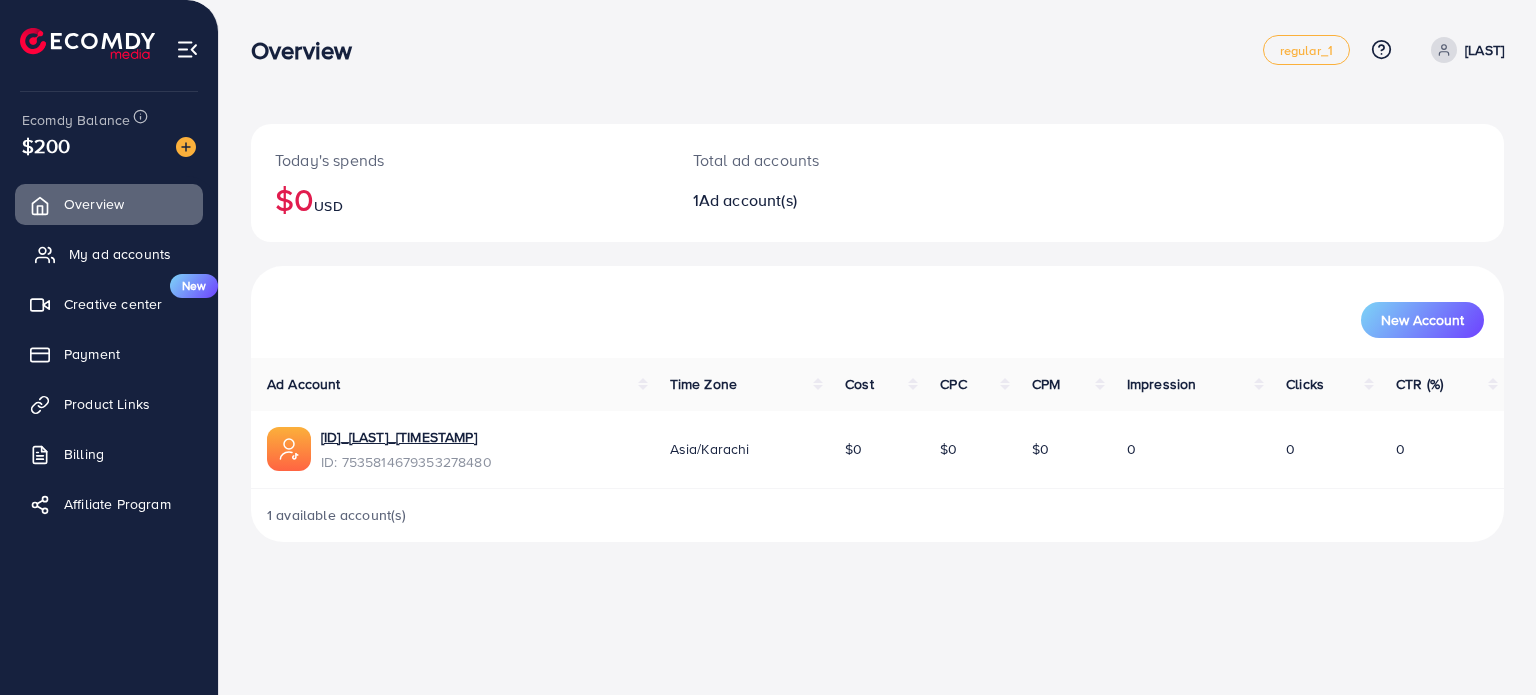 click on "My ad accounts" at bounding box center (109, 254) 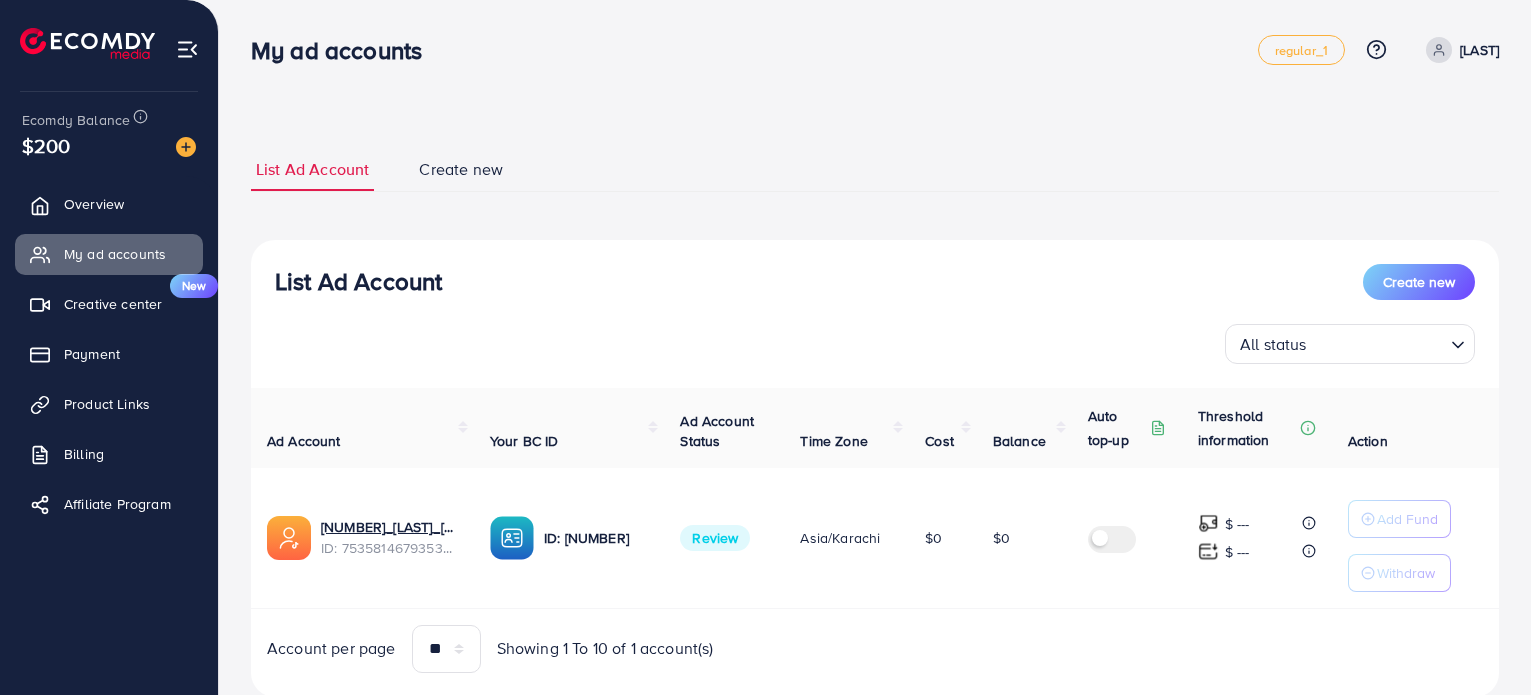 scroll, scrollTop: 0, scrollLeft: 0, axis: both 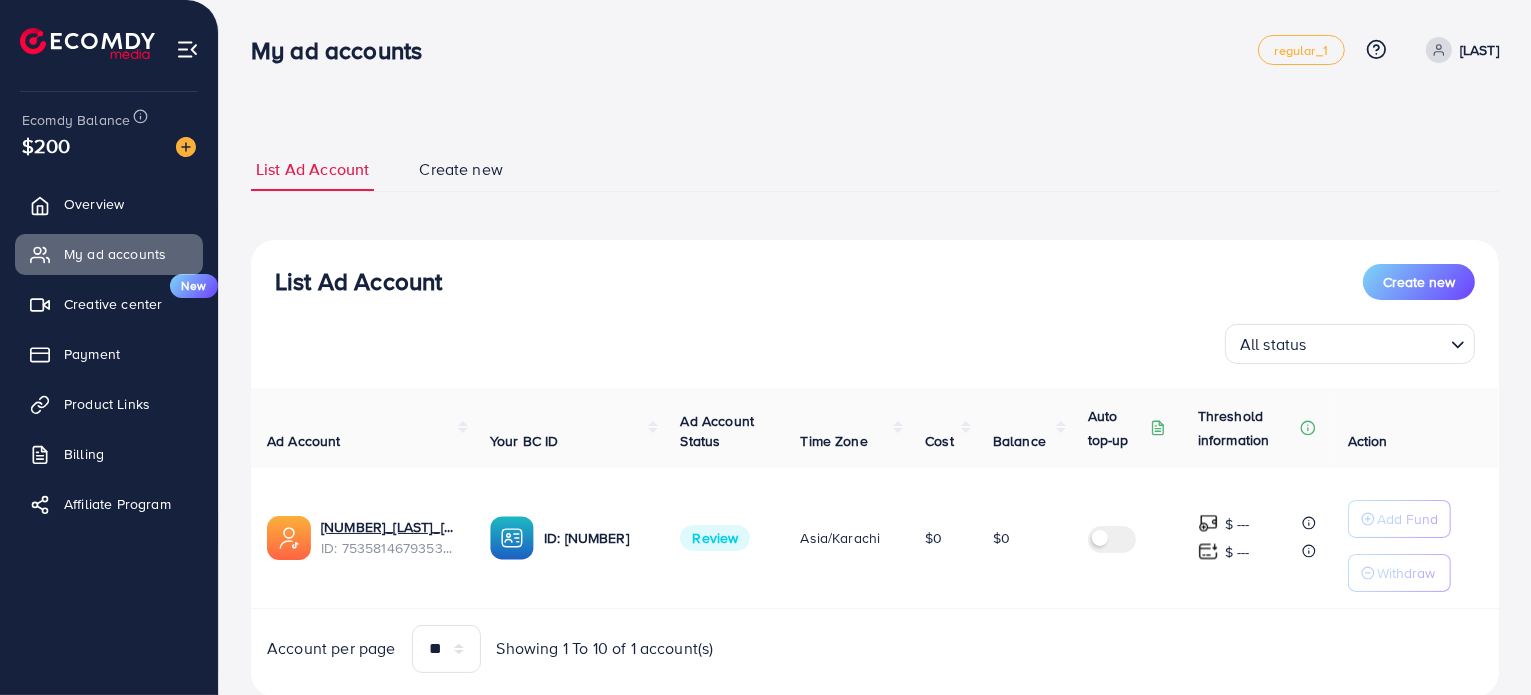 click at bounding box center (187, 49) 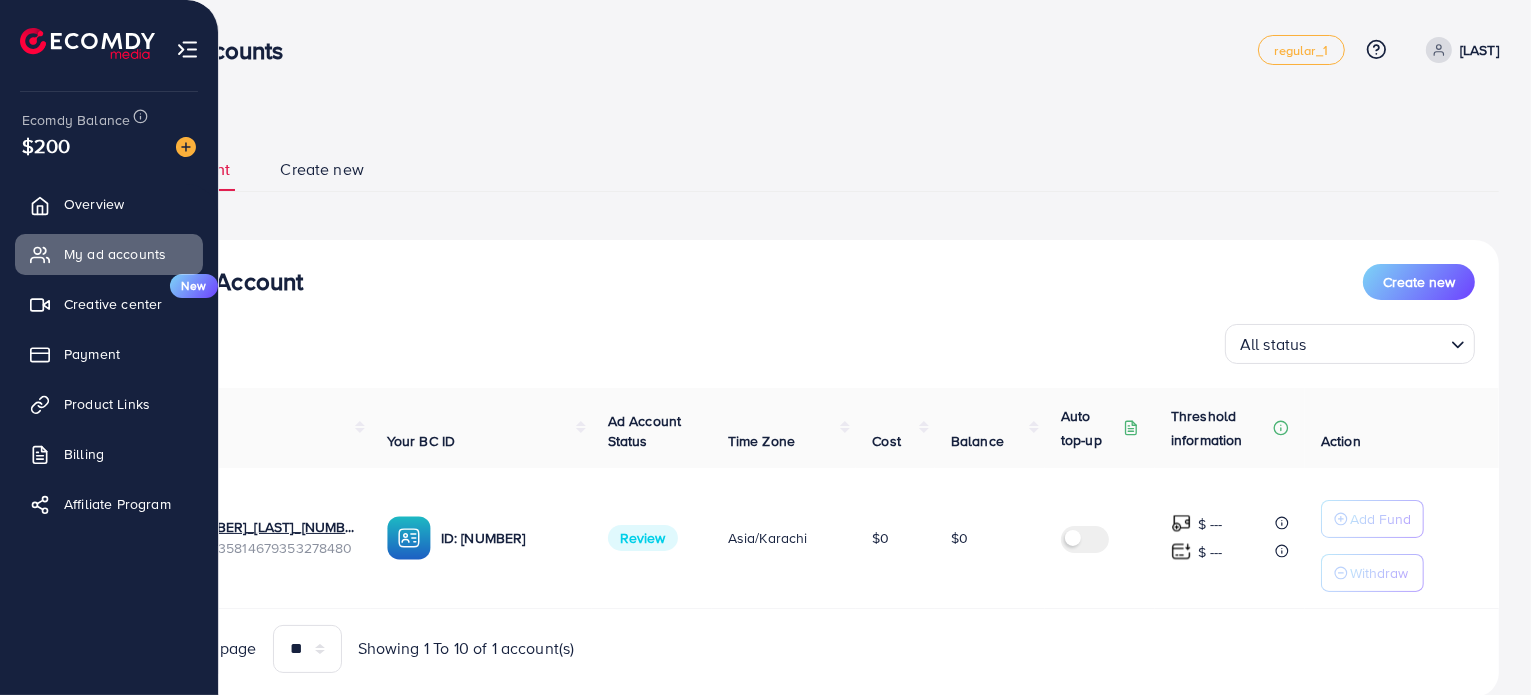 click at bounding box center (187, 49) 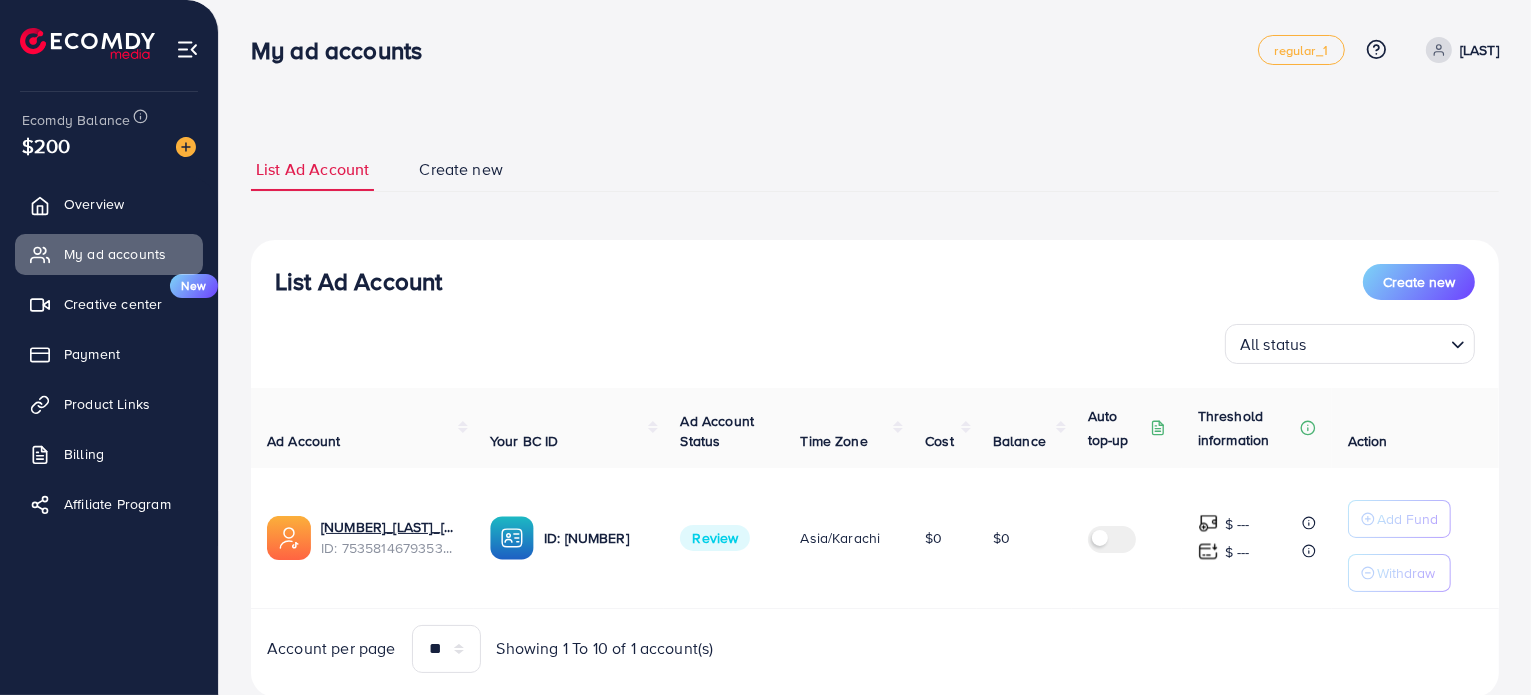 click on "List Ad Account Create new  List Ad Account   Create new
All status
Loading...                   Ad Account Your BC ID Ad Account Status Time Zone Cost Balance Auto top-up Threshold information Action            1031594_Rimazah_1754568624722  ID: 7535814679353278480 ID: 7535813965454180353  Review   Asia/Karachi   $0   $0   $ ---   $ ---   Add Fund   Withdraw           Account per page  ** ** ** ***  Showing 1 To 10 of 1 account(s)   Step 1: TikTok For Business Account   Connect to TikTok for Business to access all of your business account in one place   user6840096516593   User ID: 7535792322022835218   By connecting your account, you agree to our   TikTok Business Product (Data) Terms   Step 2: TikTok For Business Center   Business Center is a powerful business management tool that lets organizations   Rimzah   User ID: 7535813965454180353  You can only generate up to 3 BC  + Create New   Step 3: TikTok Ad Account   Create a TikTok Ad account  Business Center name ******" at bounding box center [875, 422] 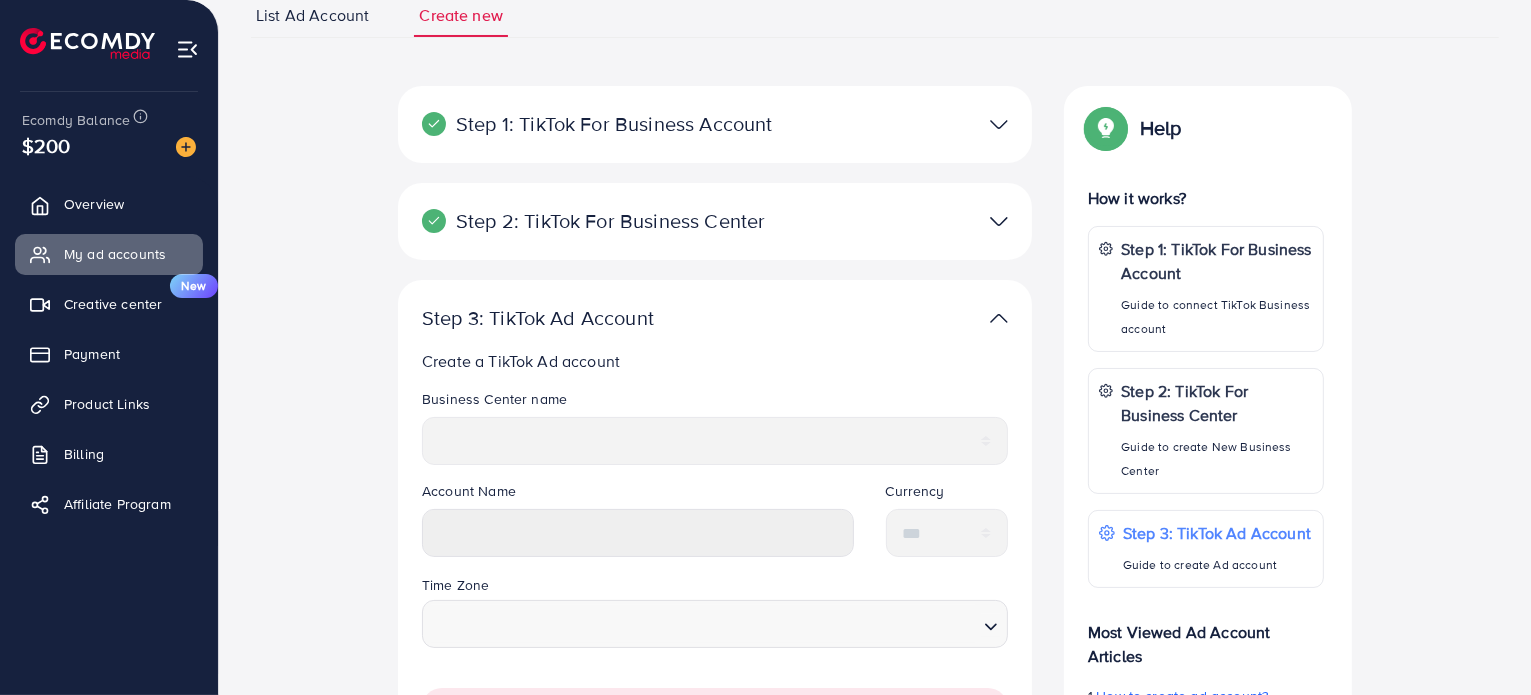 scroll, scrollTop: 200, scrollLeft: 0, axis: vertical 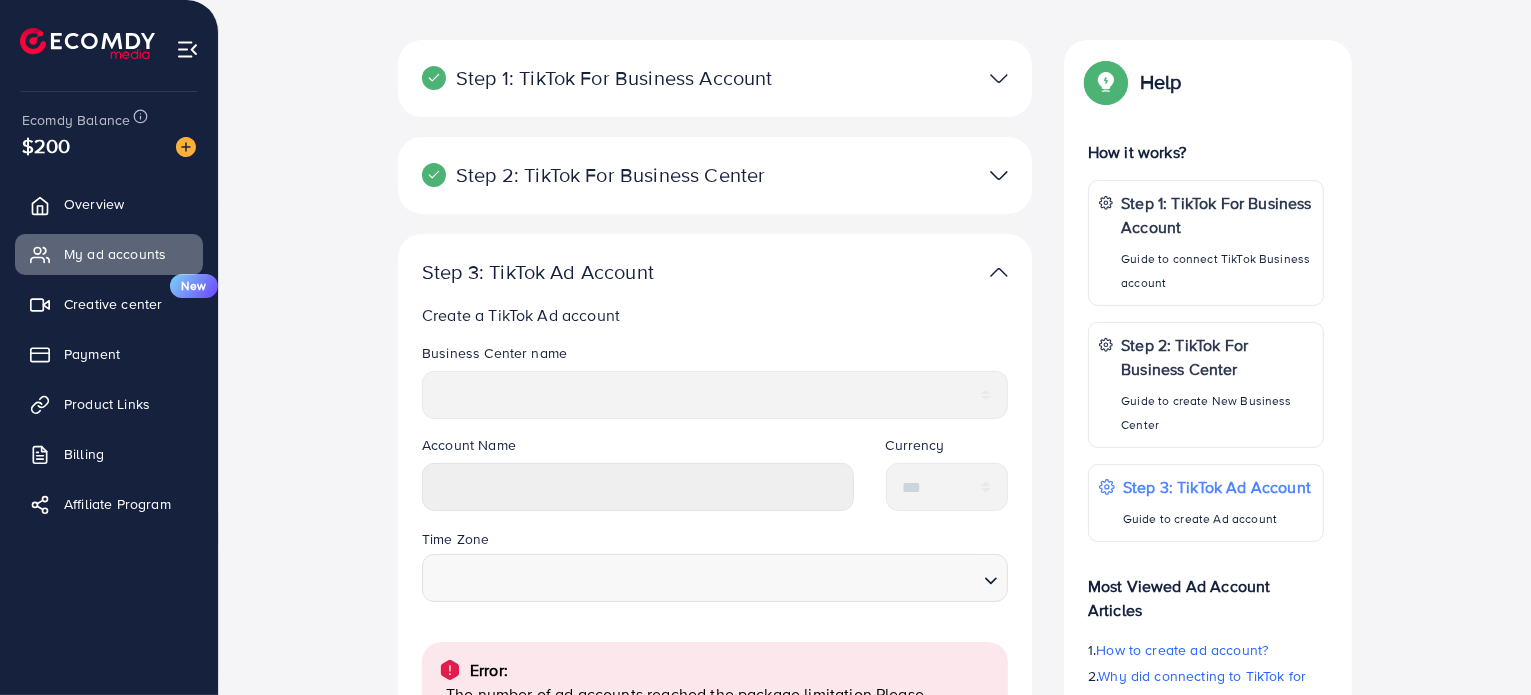 click on "Business Center name" at bounding box center (715, 357) 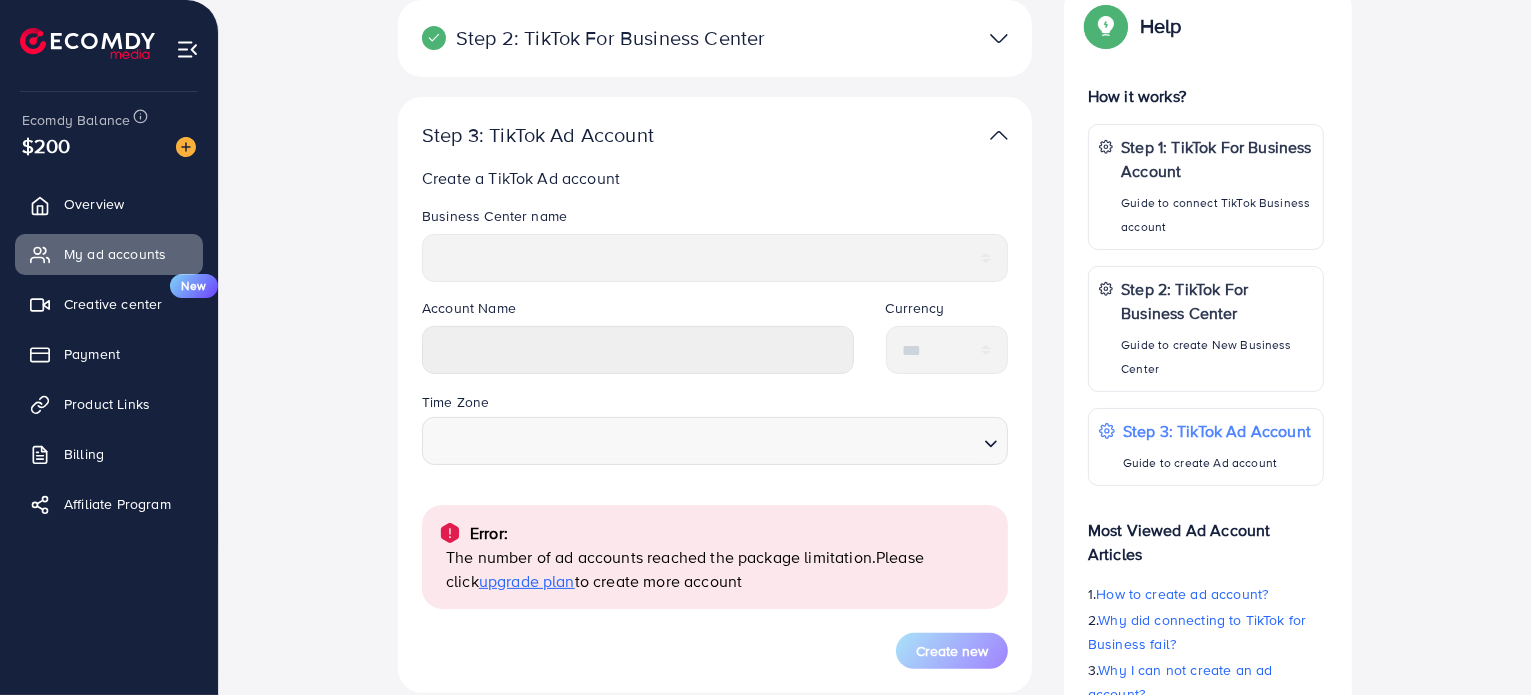scroll, scrollTop: 500, scrollLeft: 0, axis: vertical 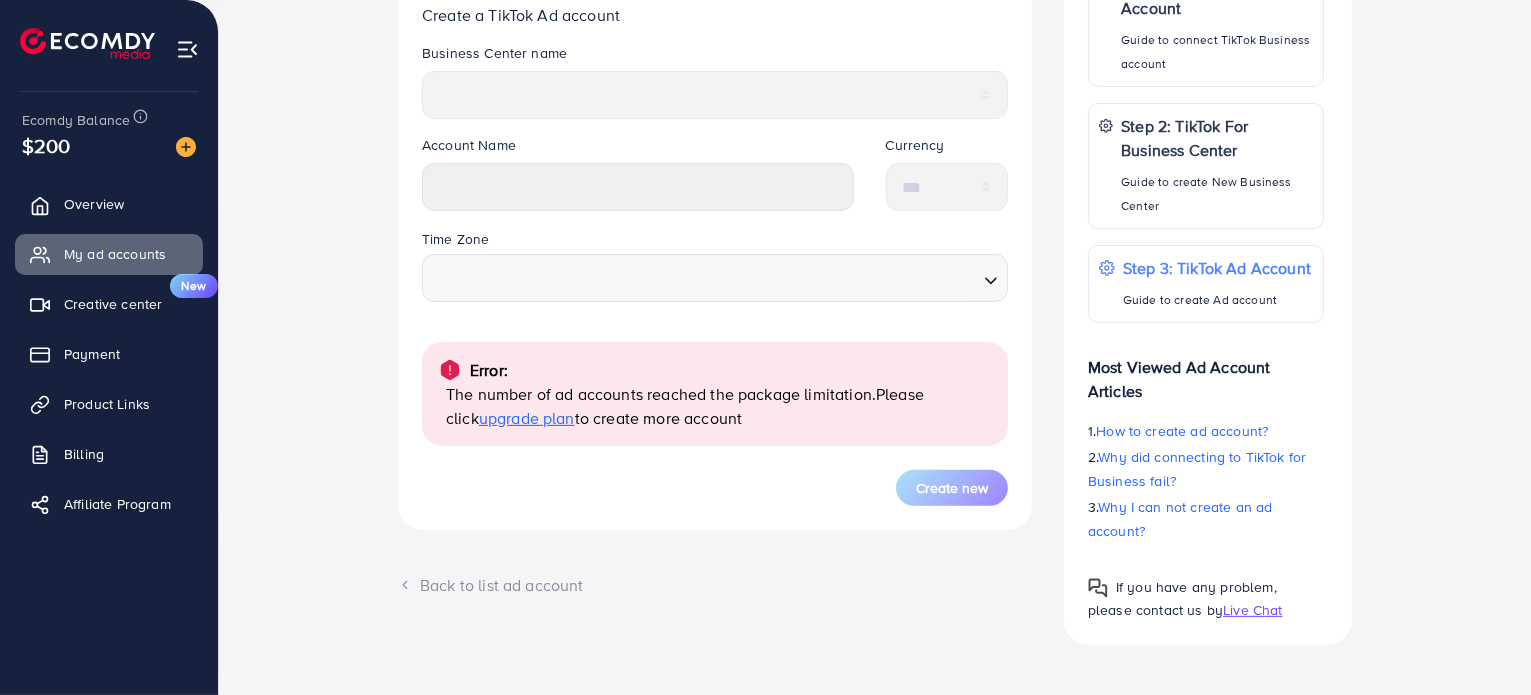click on "upgrade plan" at bounding box center (527, 418) 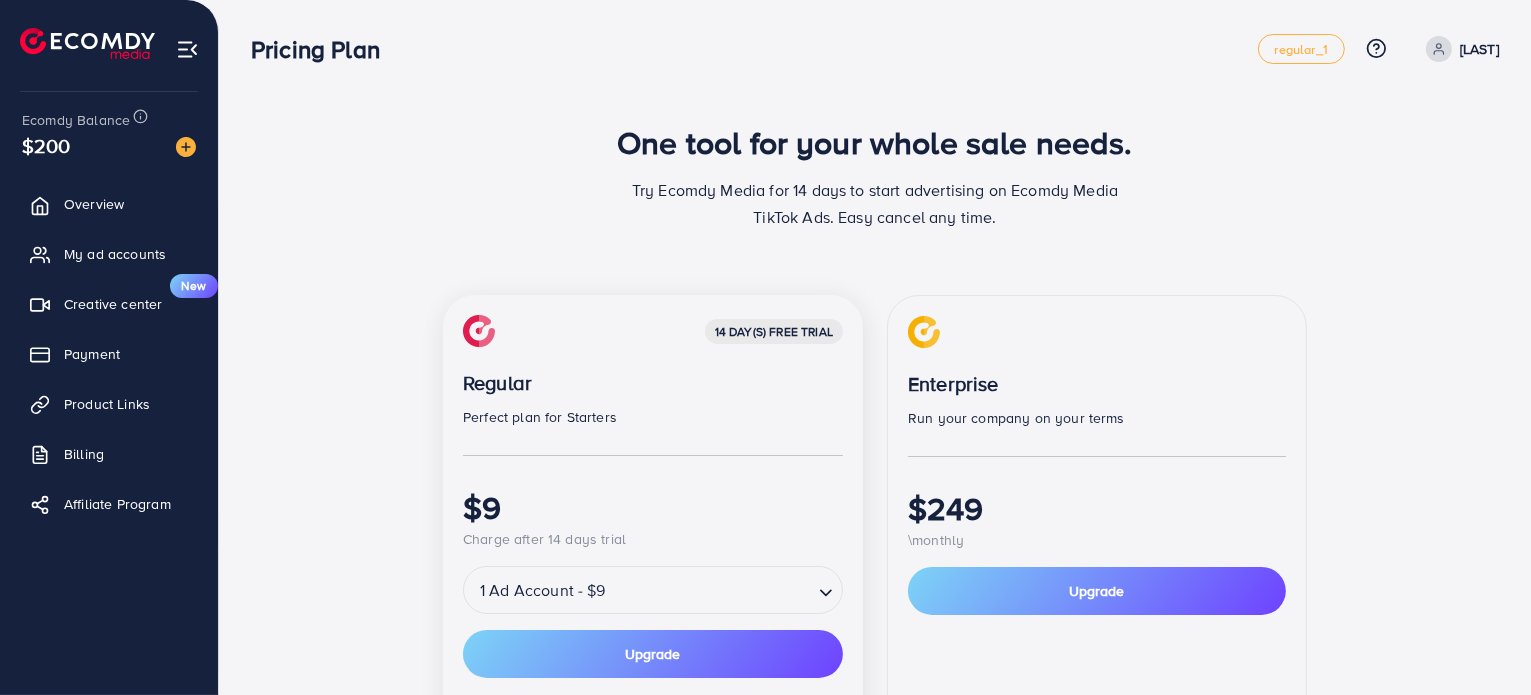scroll, scrollTop: 0, scrollLeft: 0, axis: both 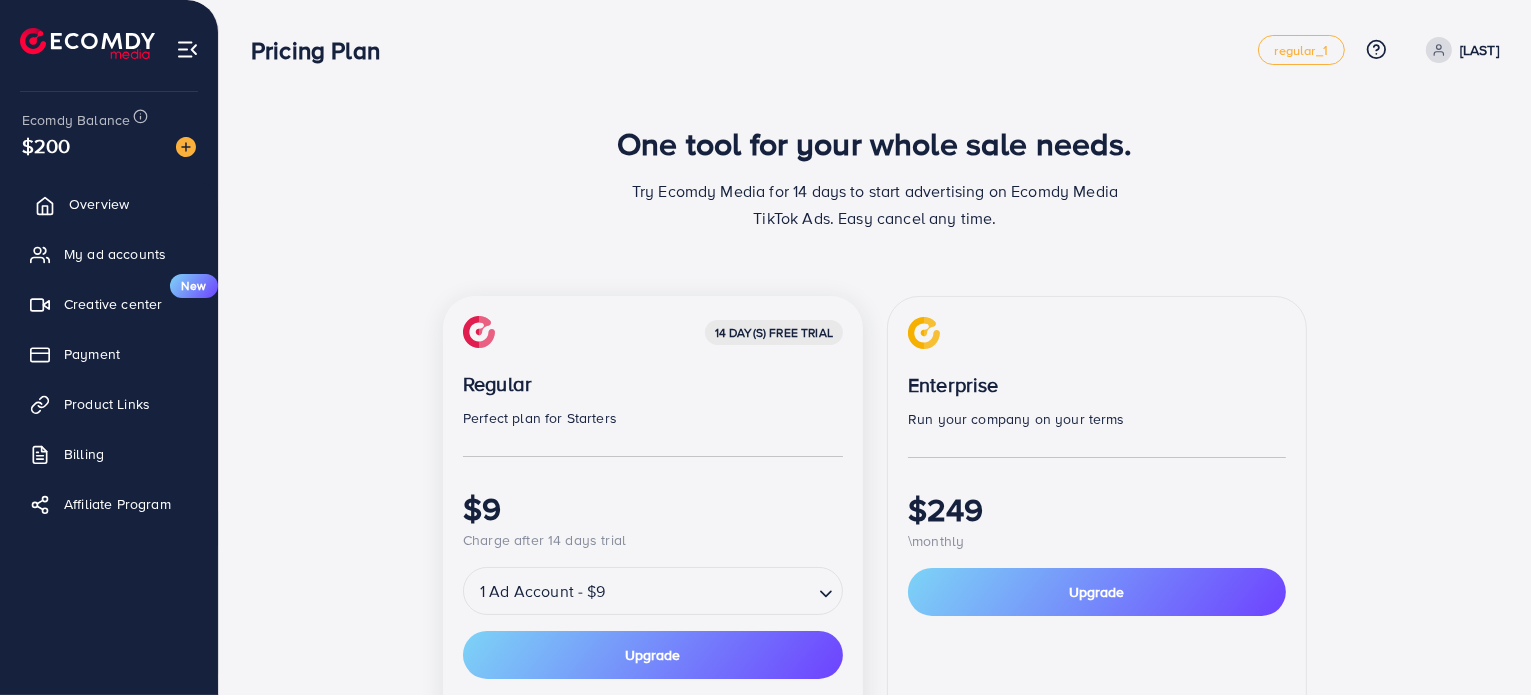 click on "Overview" at bounding box center [109, 204] 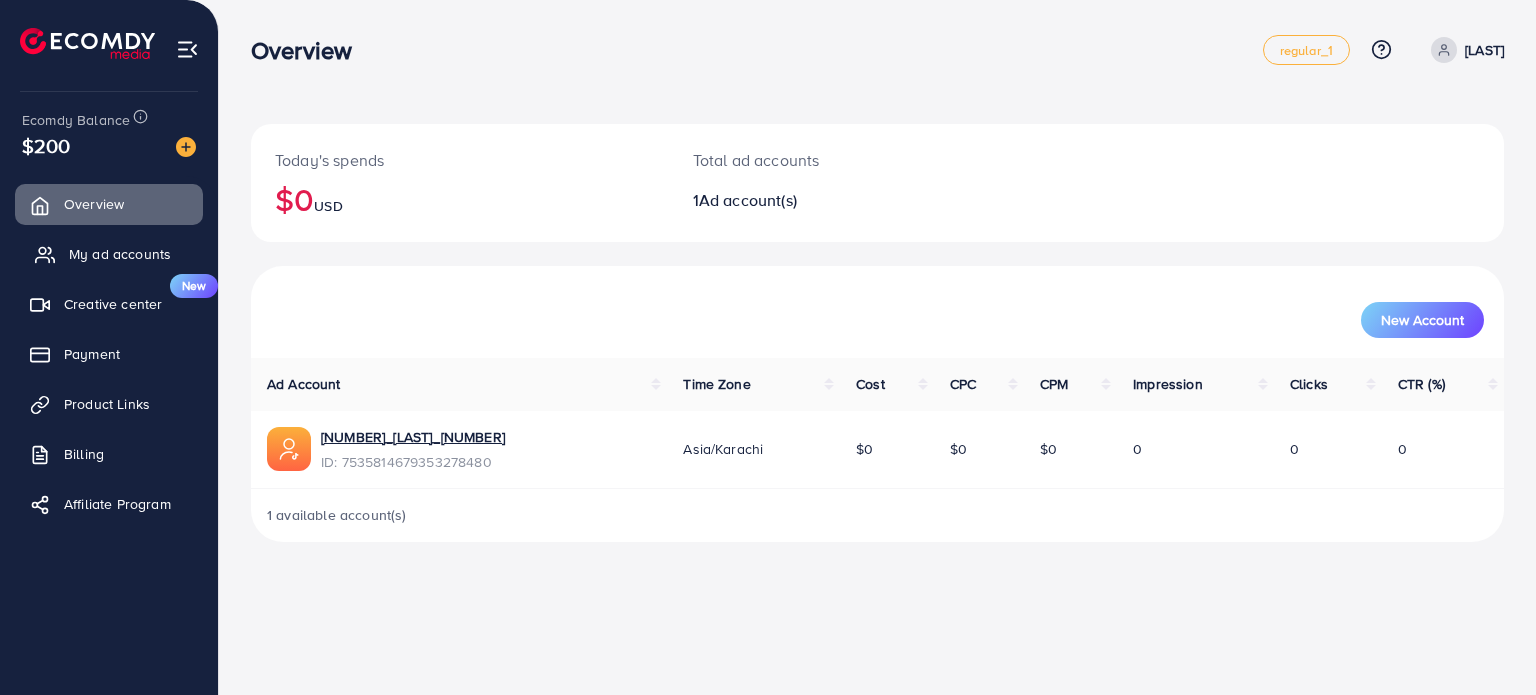 click on "My ad accounts" at bounding box center (120, 254) 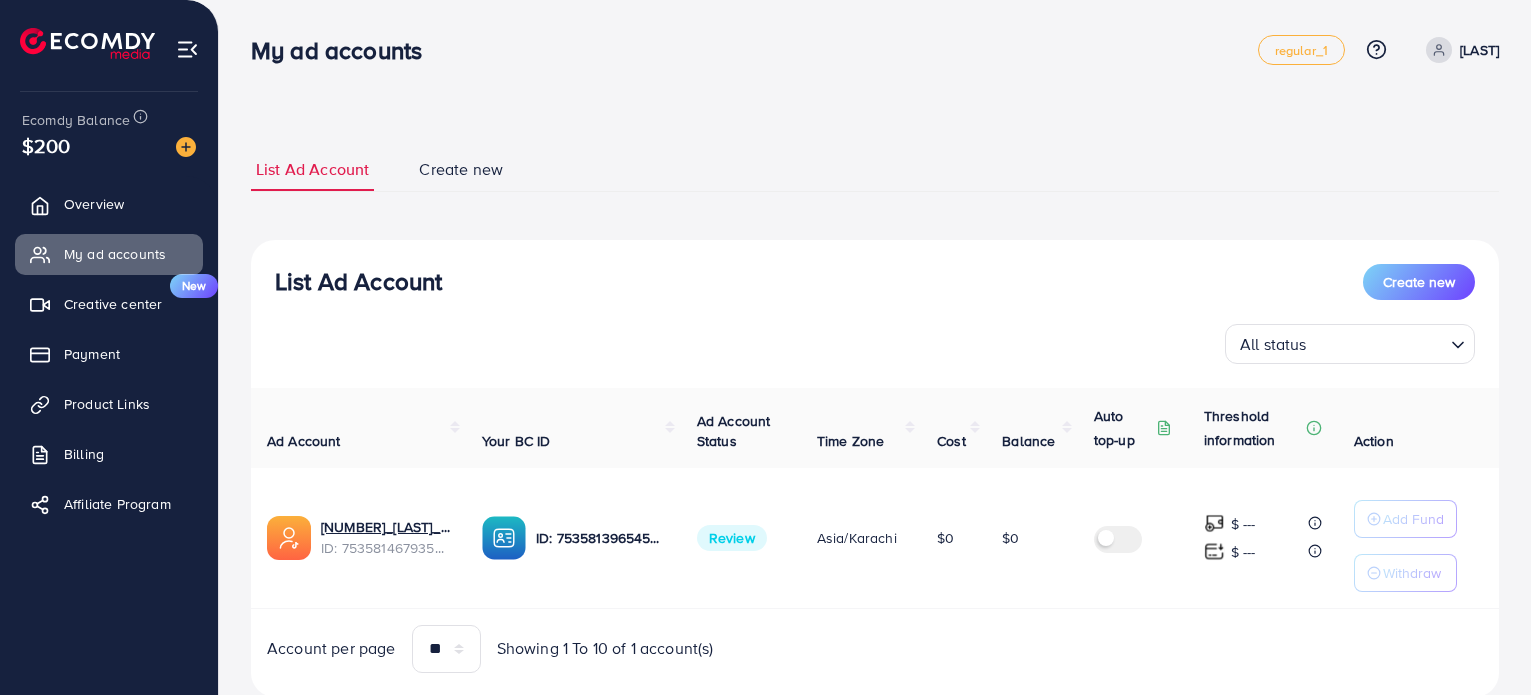 scroll, scrollTop: 0, scrollLeft: 0, axis: both 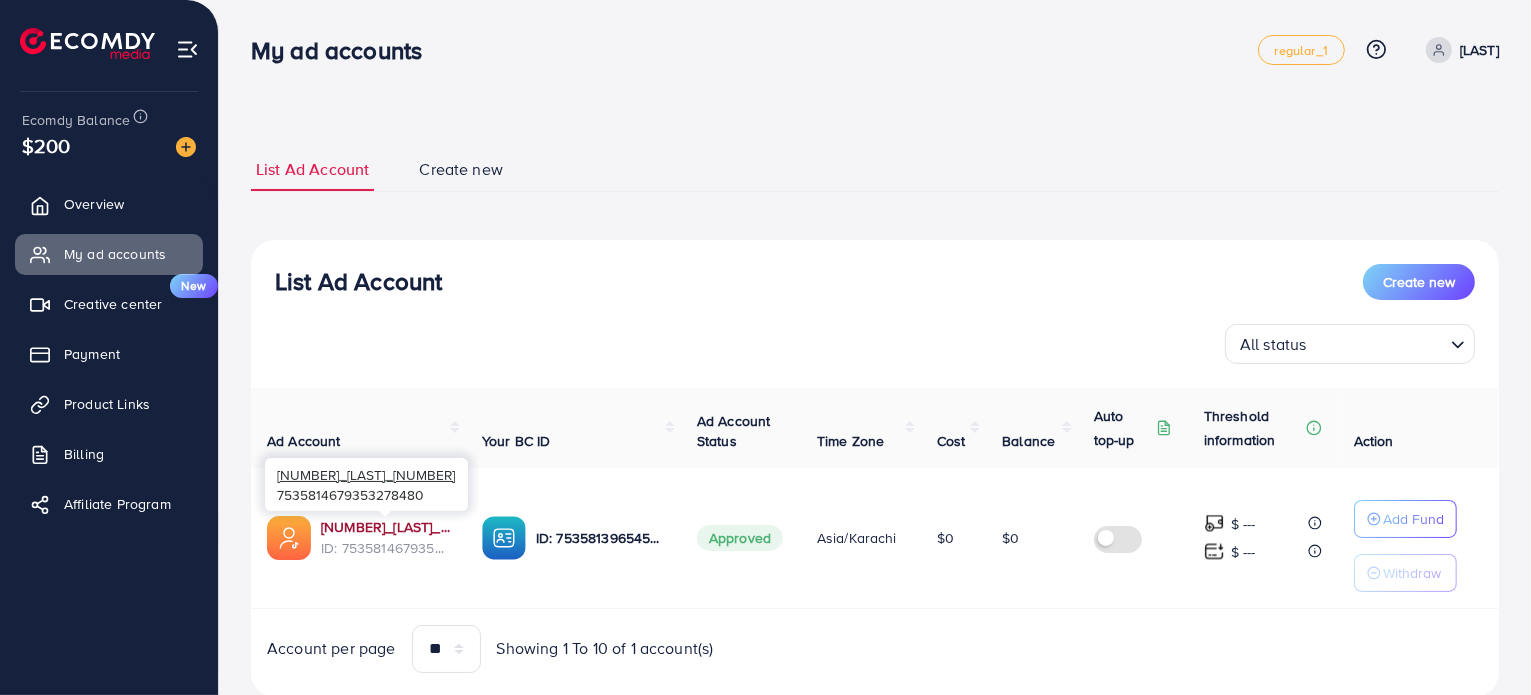 click on "[NUMBER]_[LAST]_[NUMBER]" at bounding box center (385, 527) 